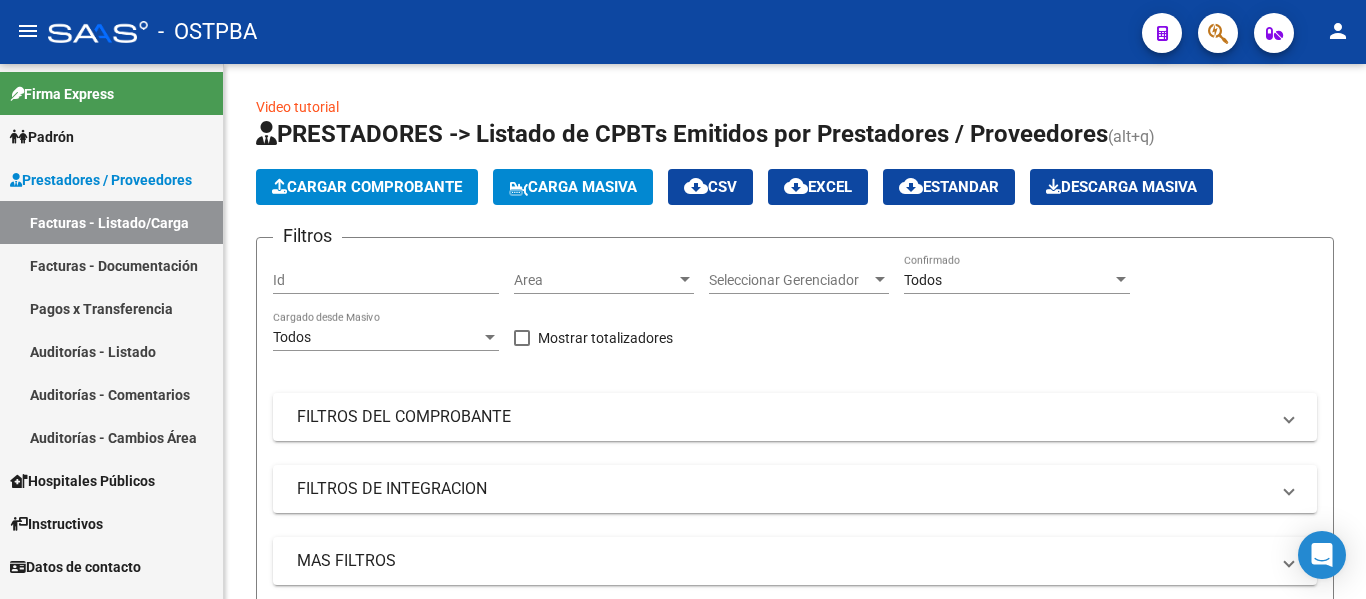 scroll, scrollTop: 0, scrollLeft: 0, axis: both 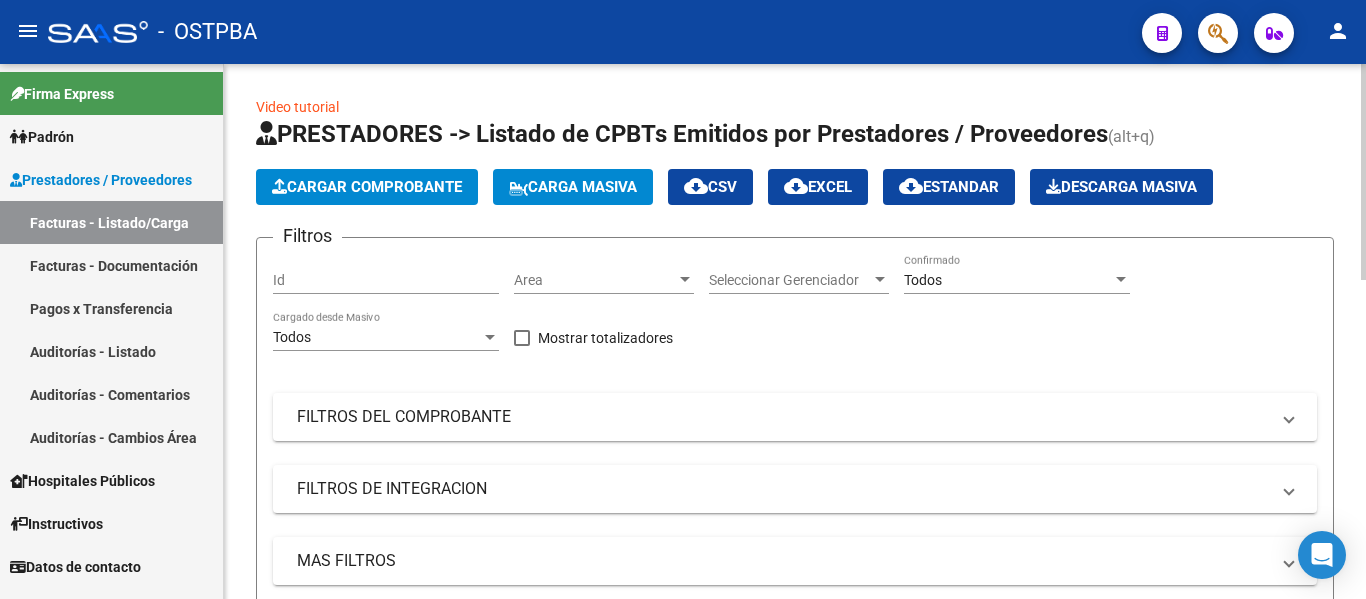 click on "Cargar Comprobante" 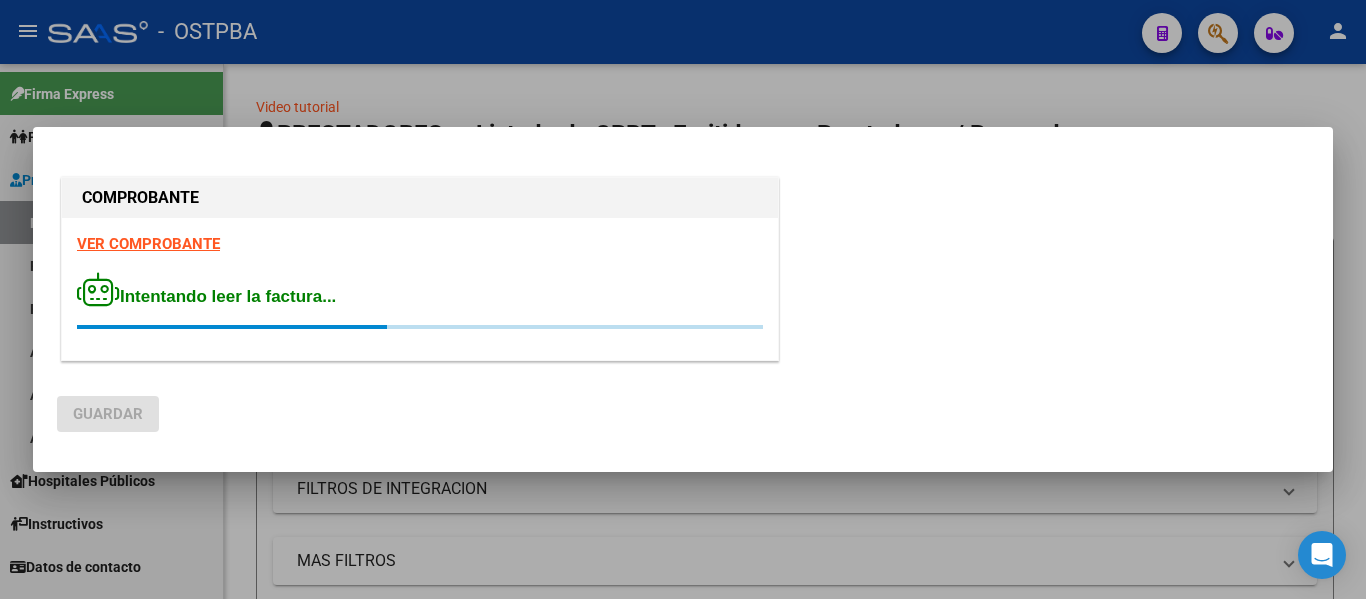 click on "VER COMPROBANTE" at bounding box center (148, 244) 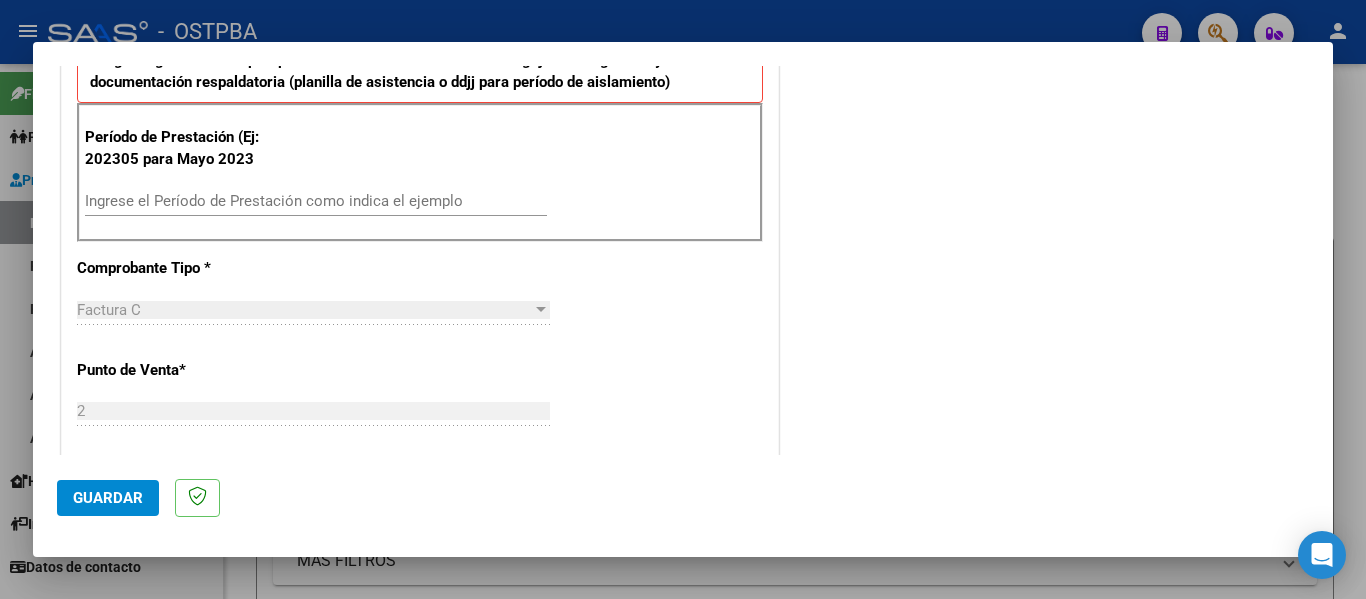scroll, scrollTop: 600, scrollLeft: 0, axis: vertical 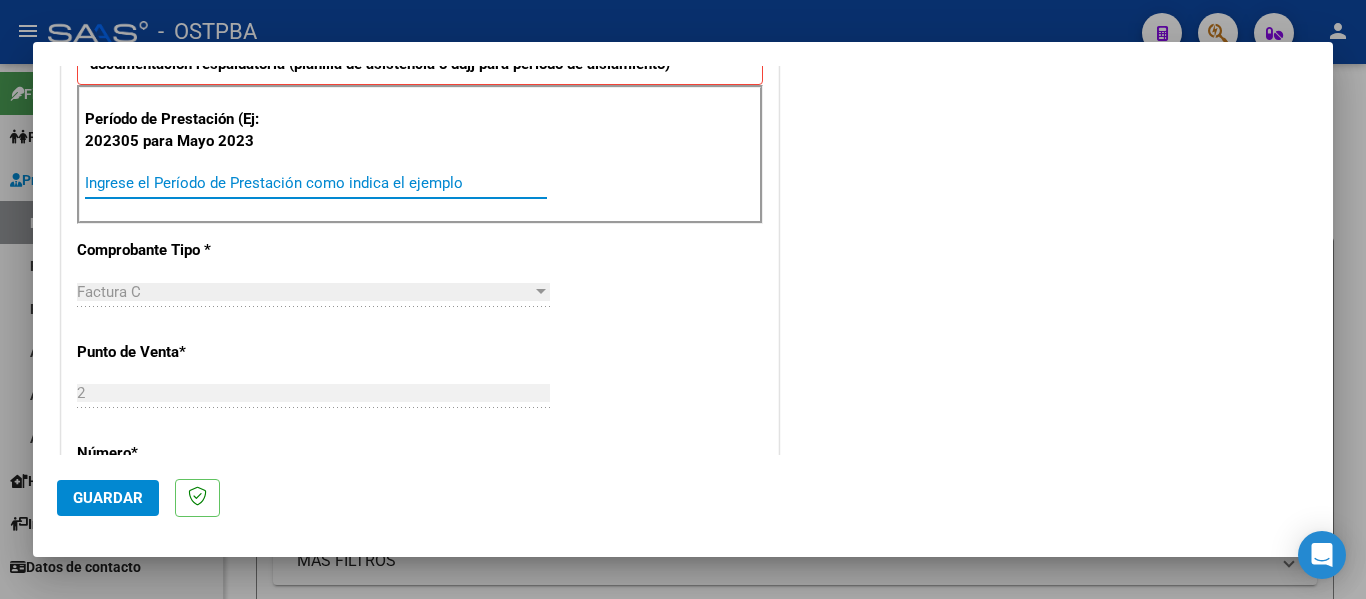 click on "Ingrese el Período de Prestación como indica el ejemplo" at bounding box center (316, 183) 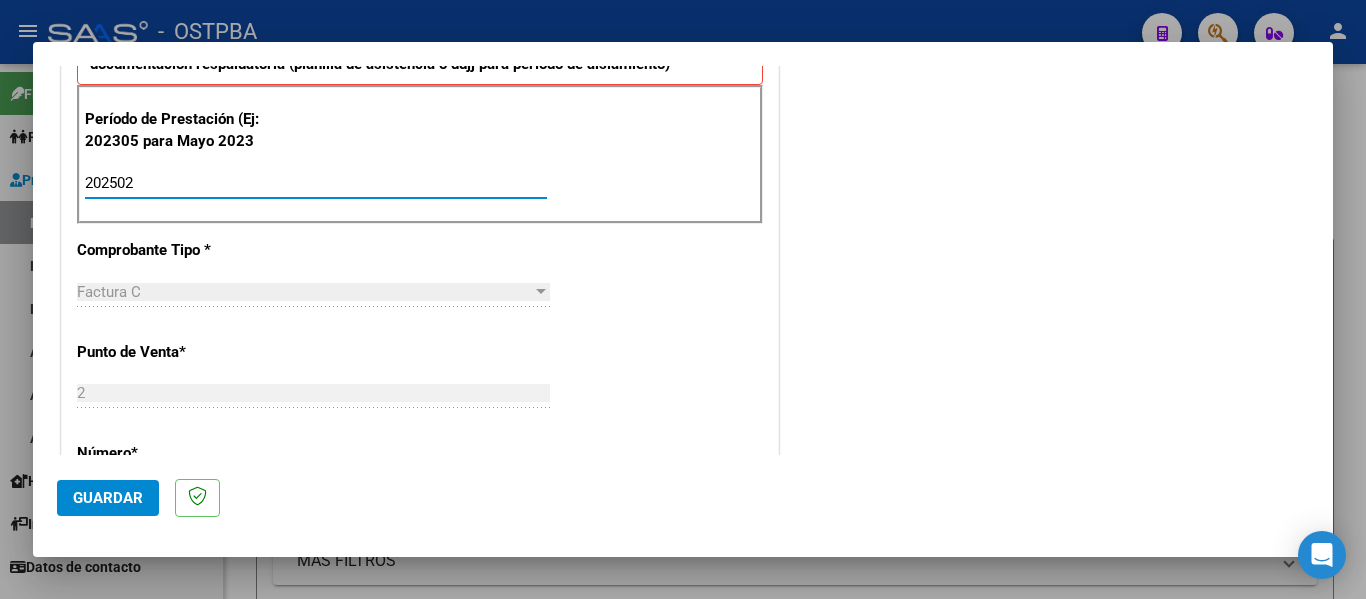 type on "202502" 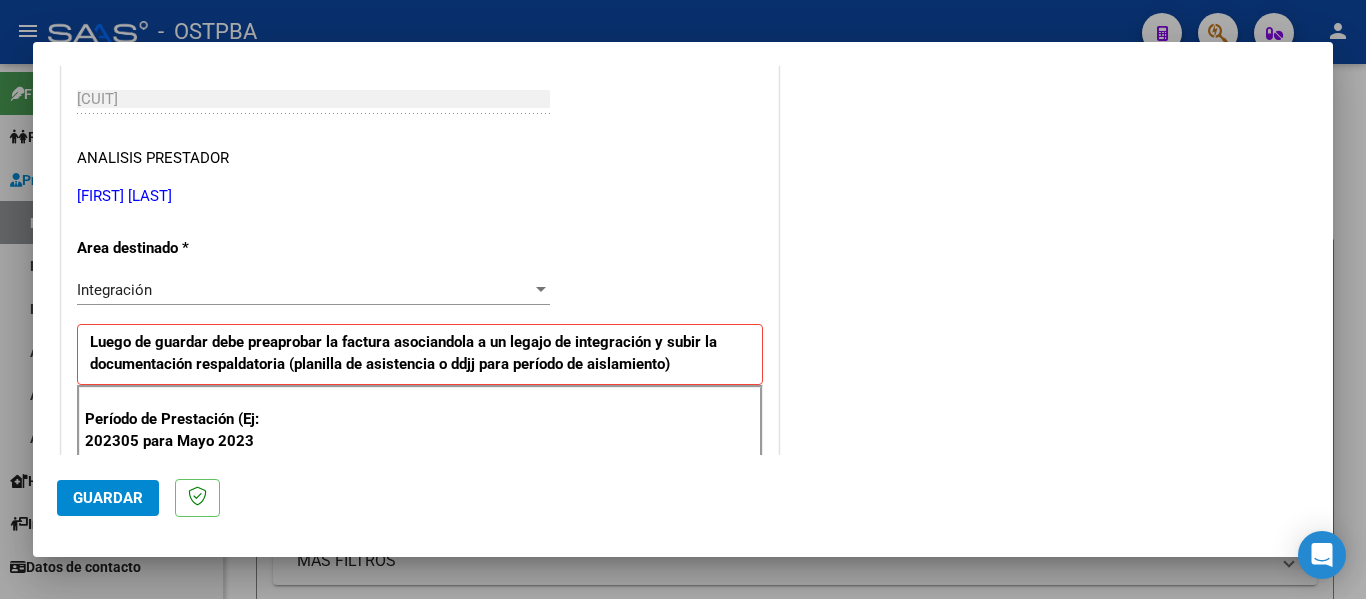 scroll, scrollTop: 0, scrollLeft: 0, axis: both 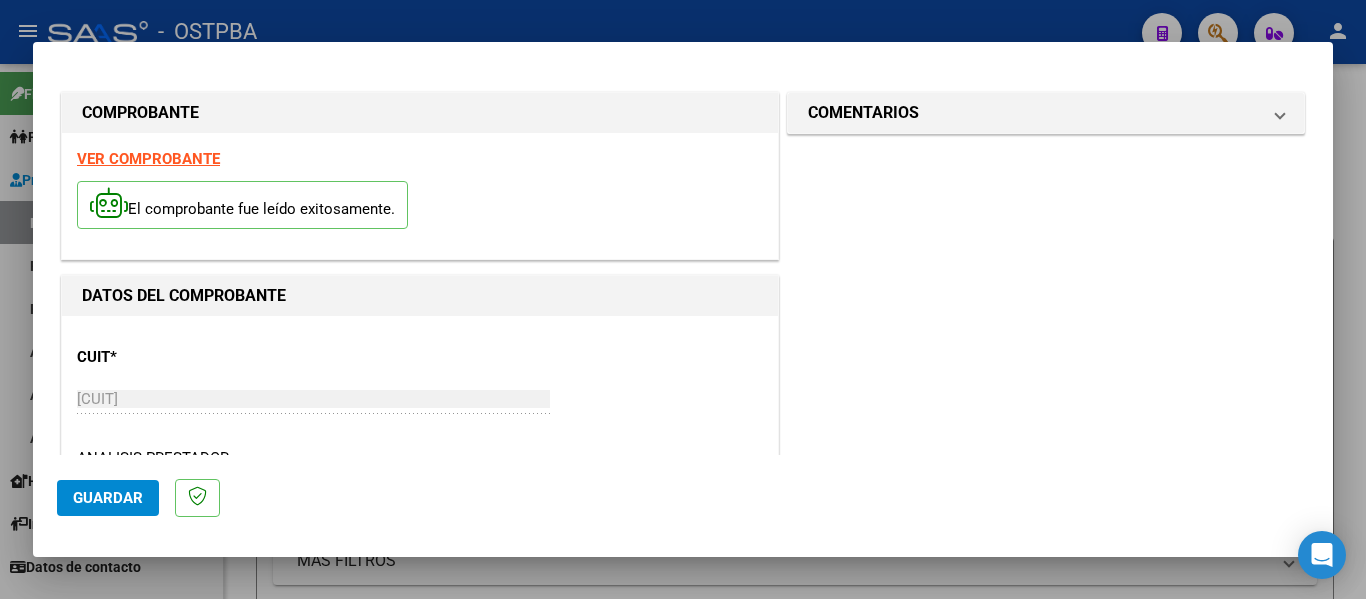 click on "VER COMPROBANTE" at bounding box center [148, 159] 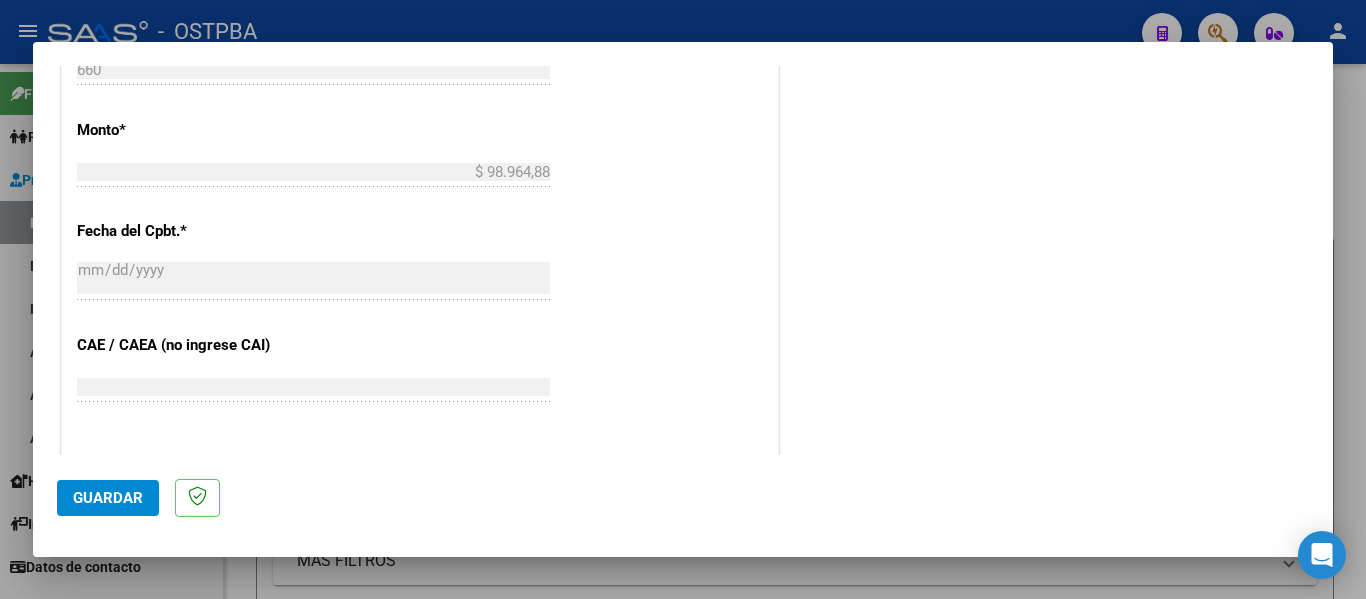 scroll, scrollTop: 1300, scrollLeft: 0, axis: vertical 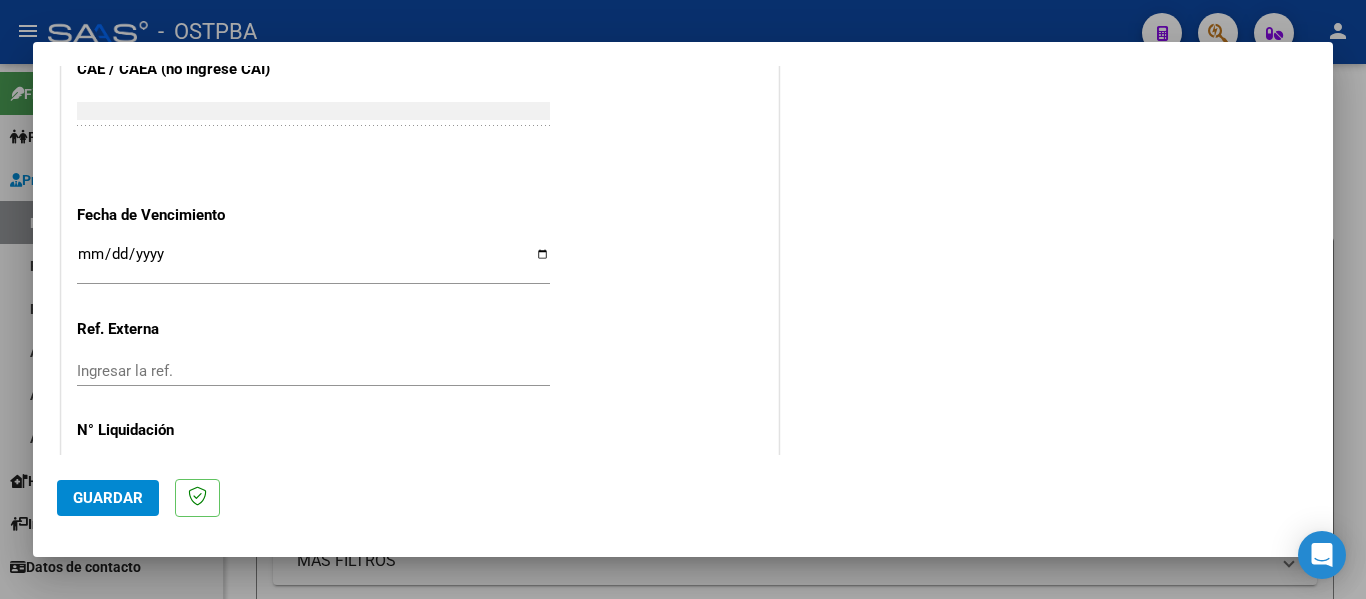 click on "Ingresar la fecha" at bounding box center (313, 262) 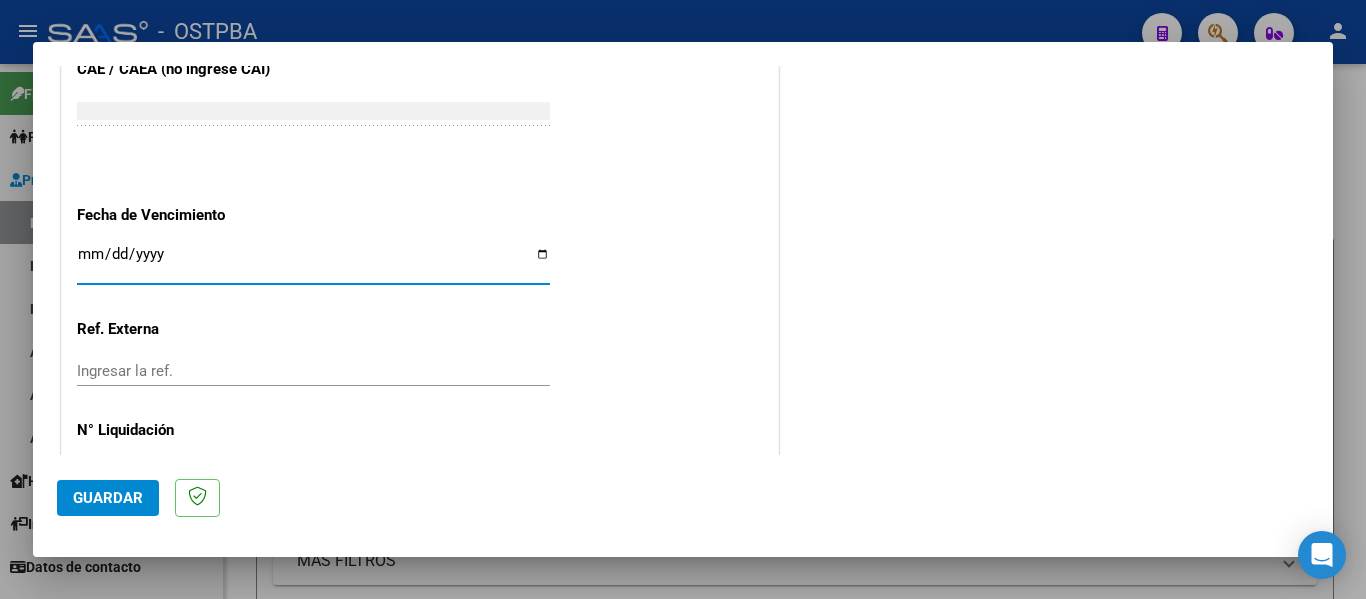 click on "Ingresar la fecha" at bounding box center (313, 262) 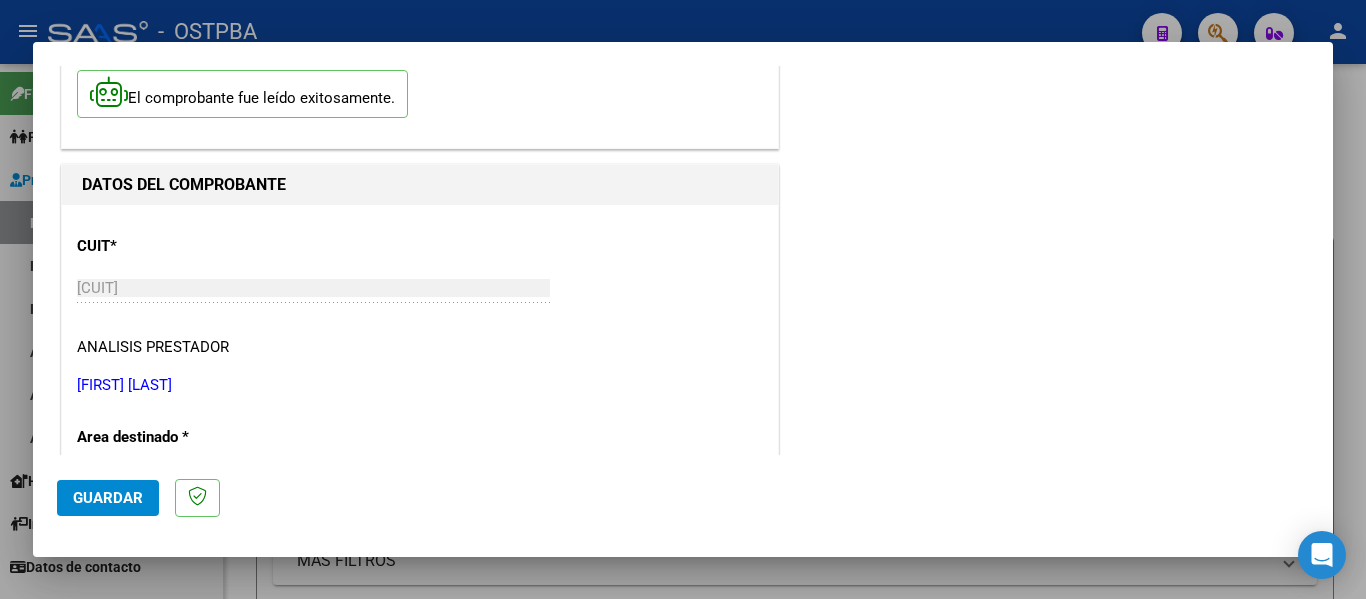 scroll, scrollTop: 0, scrollLeft: 0, axis: both 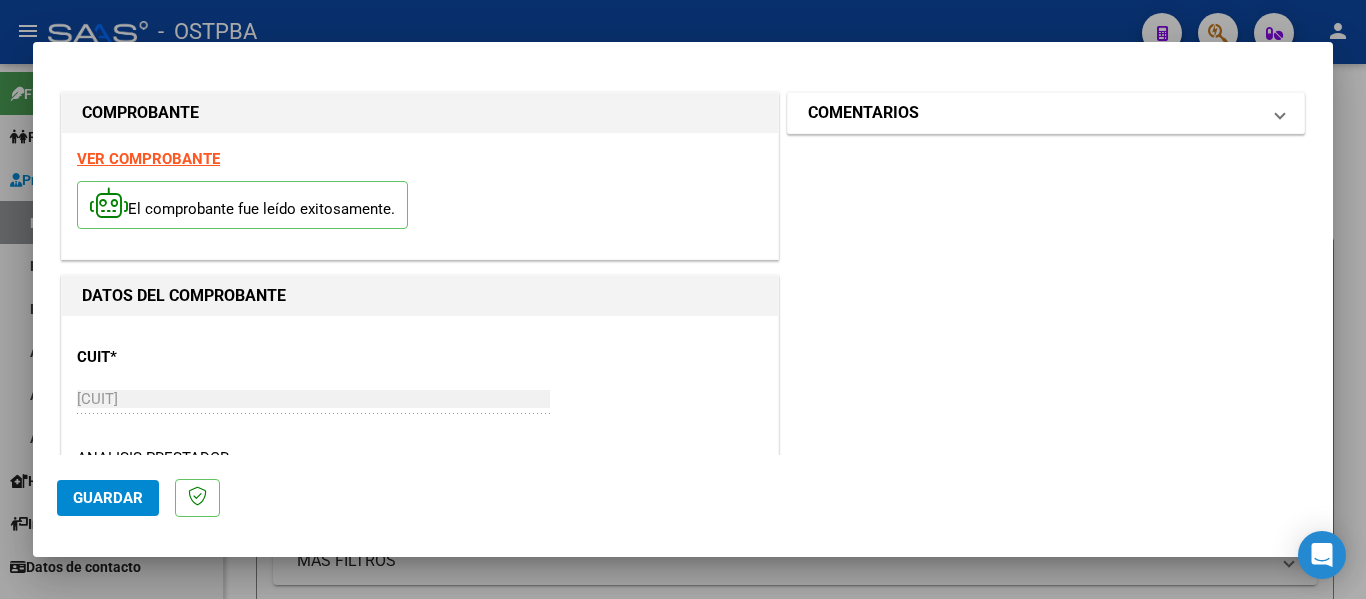 click on "COMENTARIOS" at bounding box center [1034, 113] 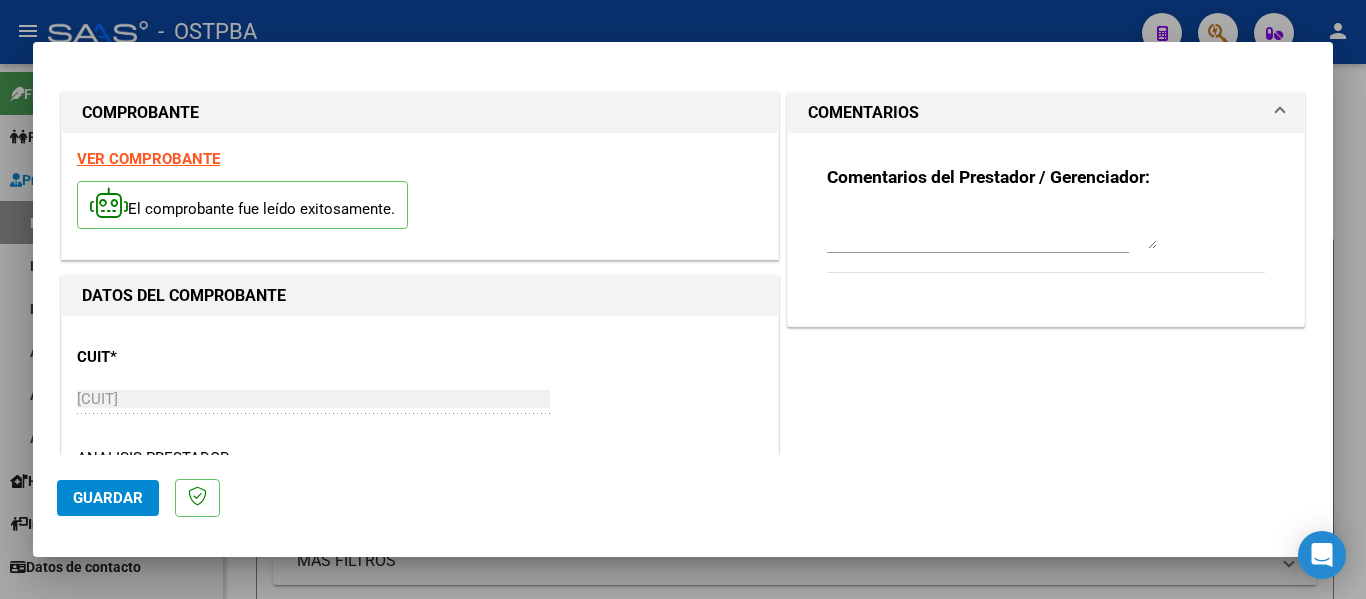 click at bounding box center [992, 229] 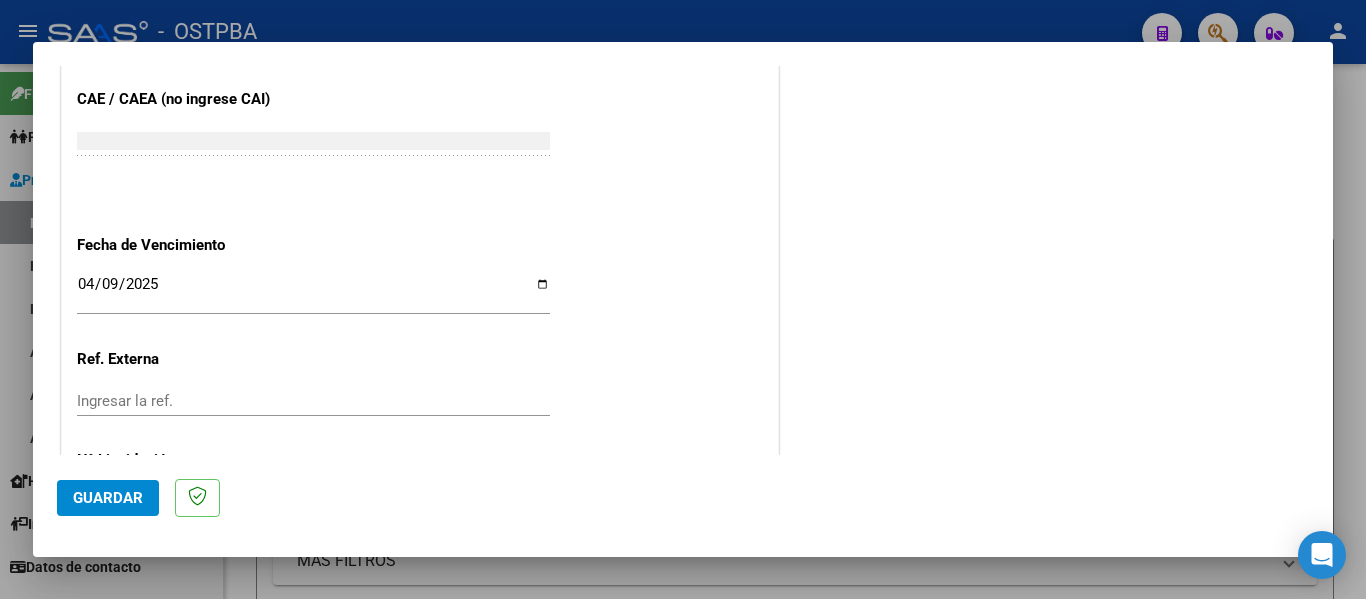 scroll, scrollTop: 1300, scrollLeft: 0, axis: vertical 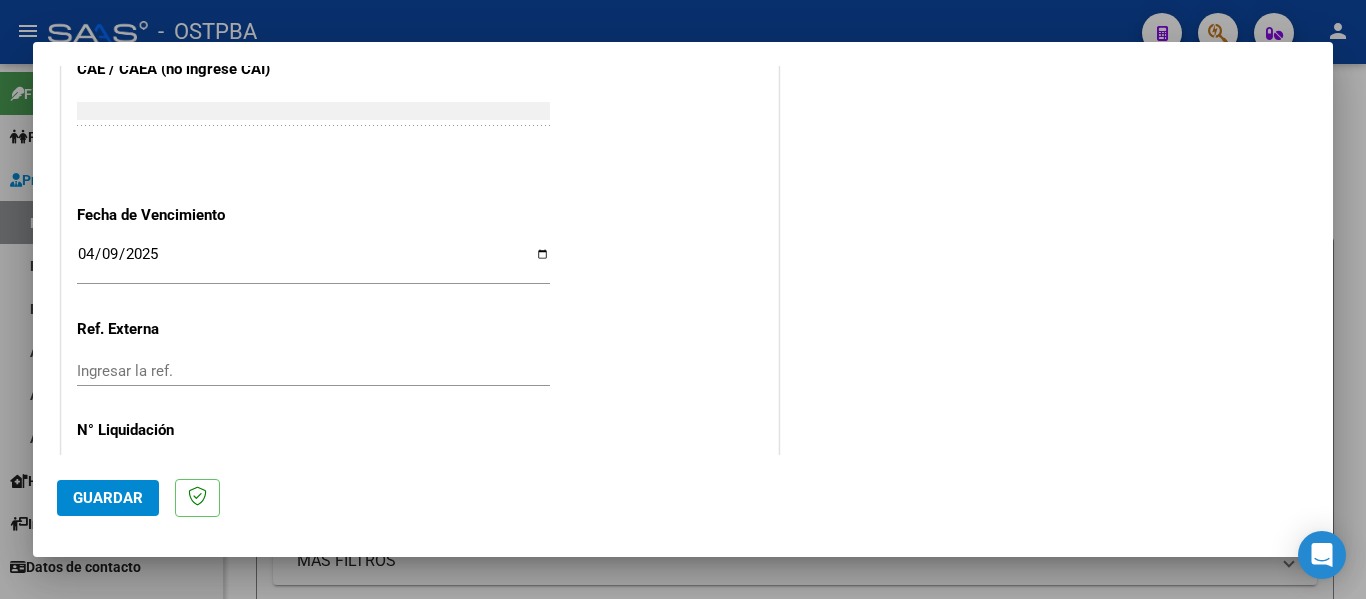 type on "enviadas en tiempo y forma.
a otro mail que no correspondia." 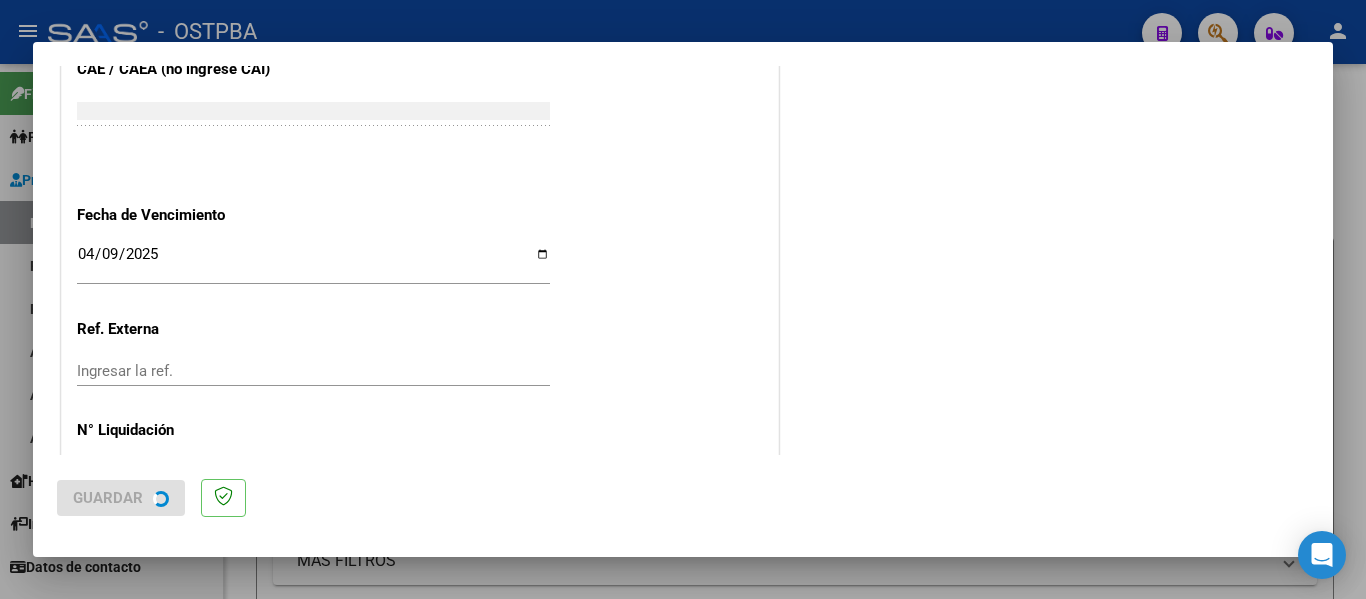 scroll, scrollTop: 0, scrollLeft: 0, axis: both 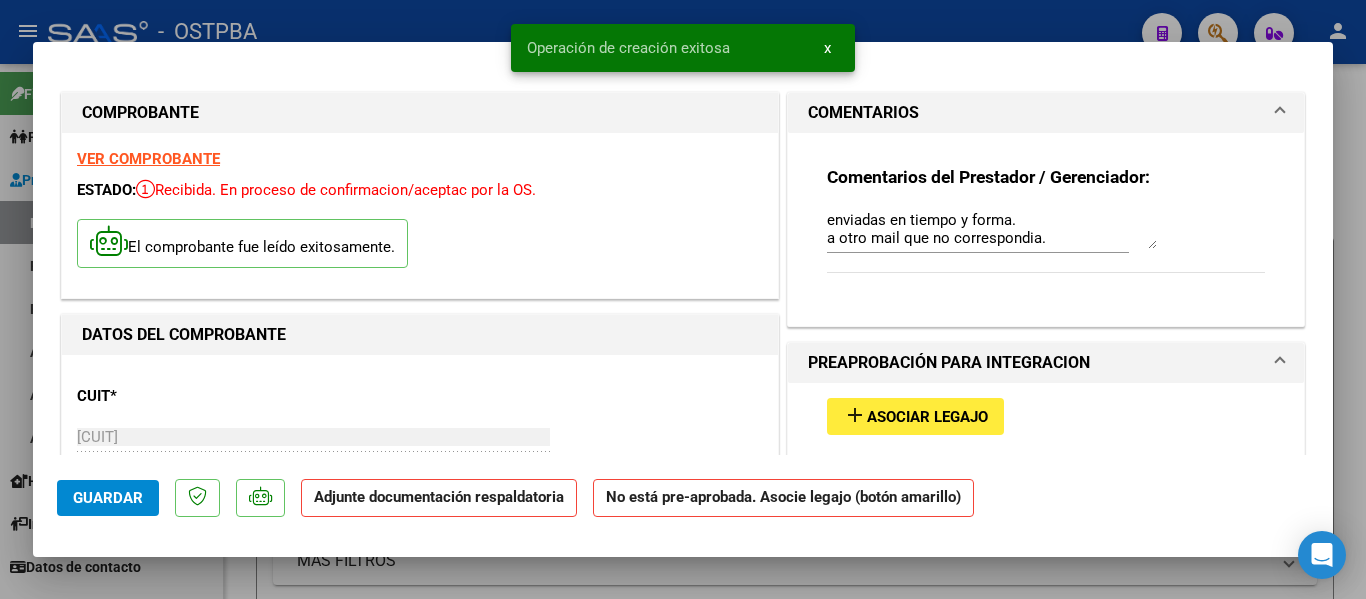 click on "Guardar" 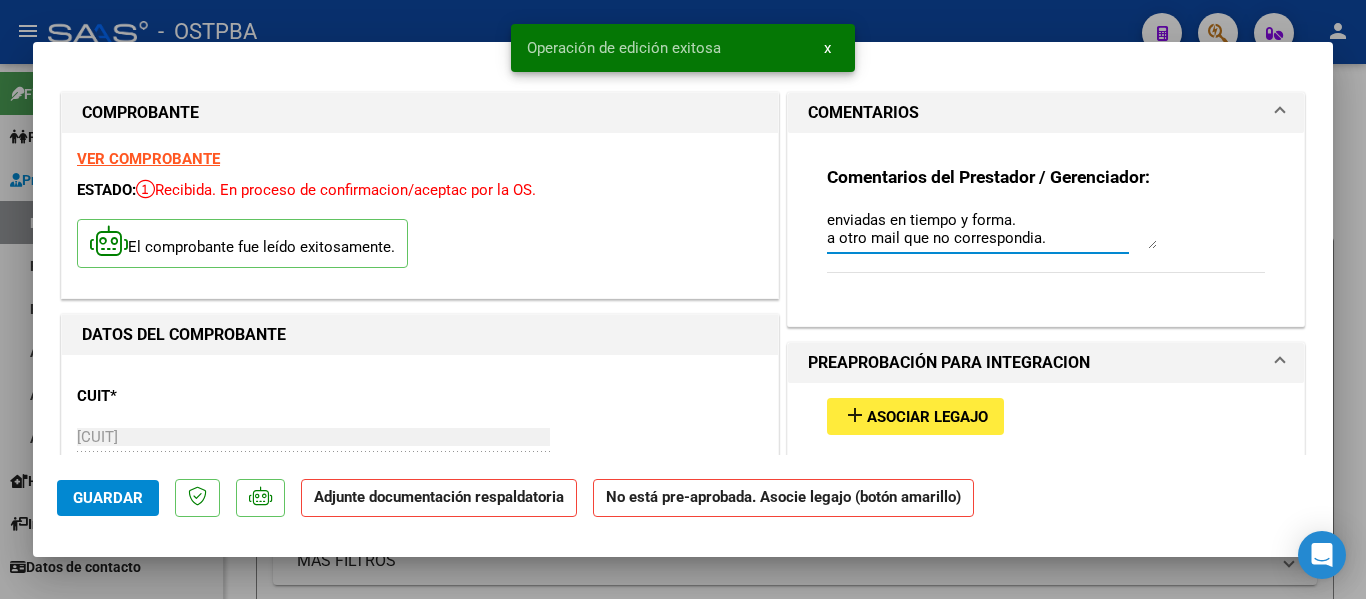 drag, startPoint x: 879, startPoint y: 219, endPoint x: 1046, endPoint y: 237, distance: 167.96725 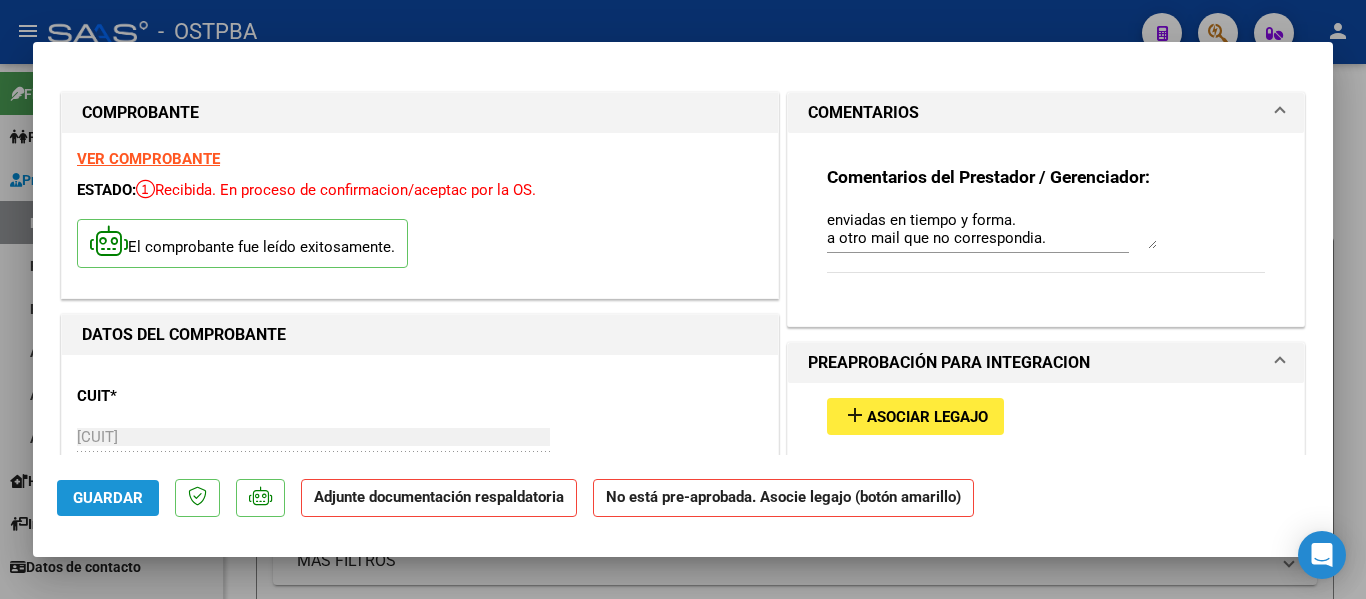 click on "Guardar" 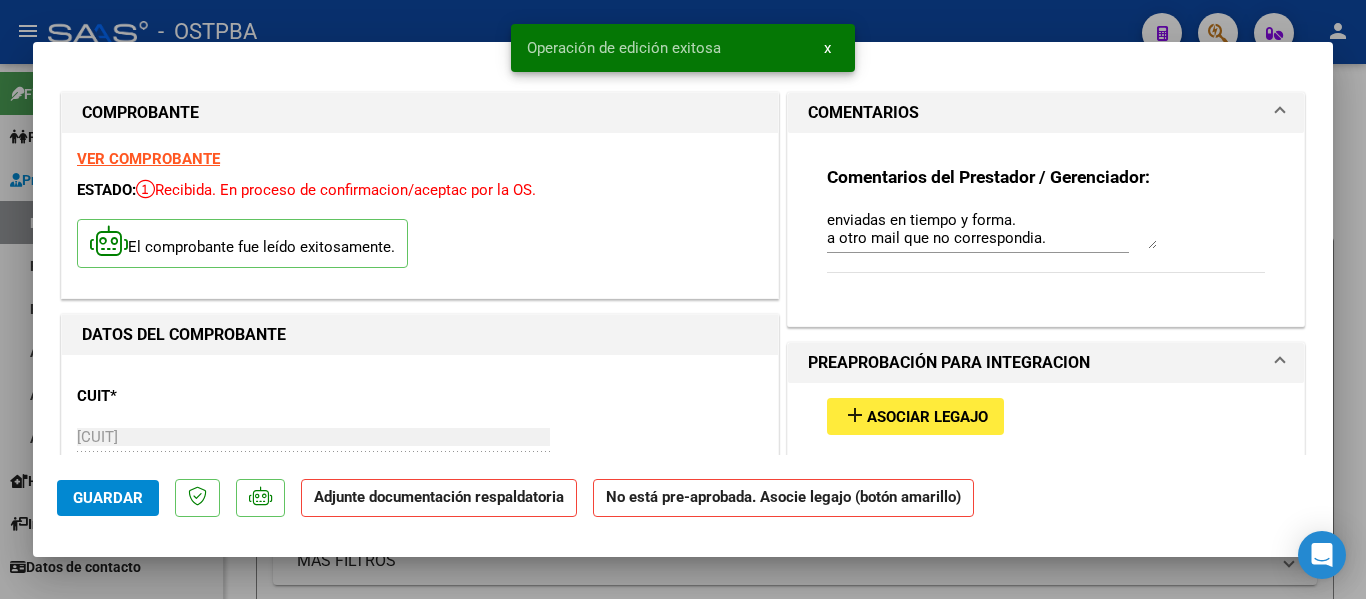 click on "Operación de edición exitosa x" at bounding box center [683, 48] 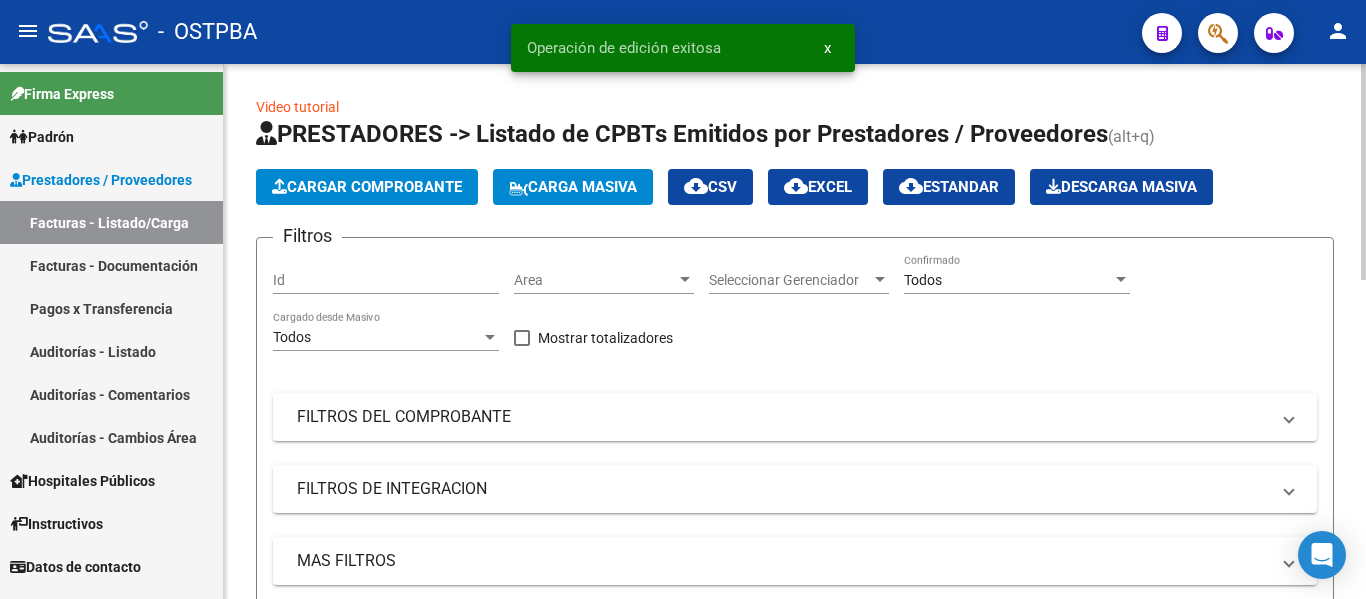 click on "Cargar Comprobante" 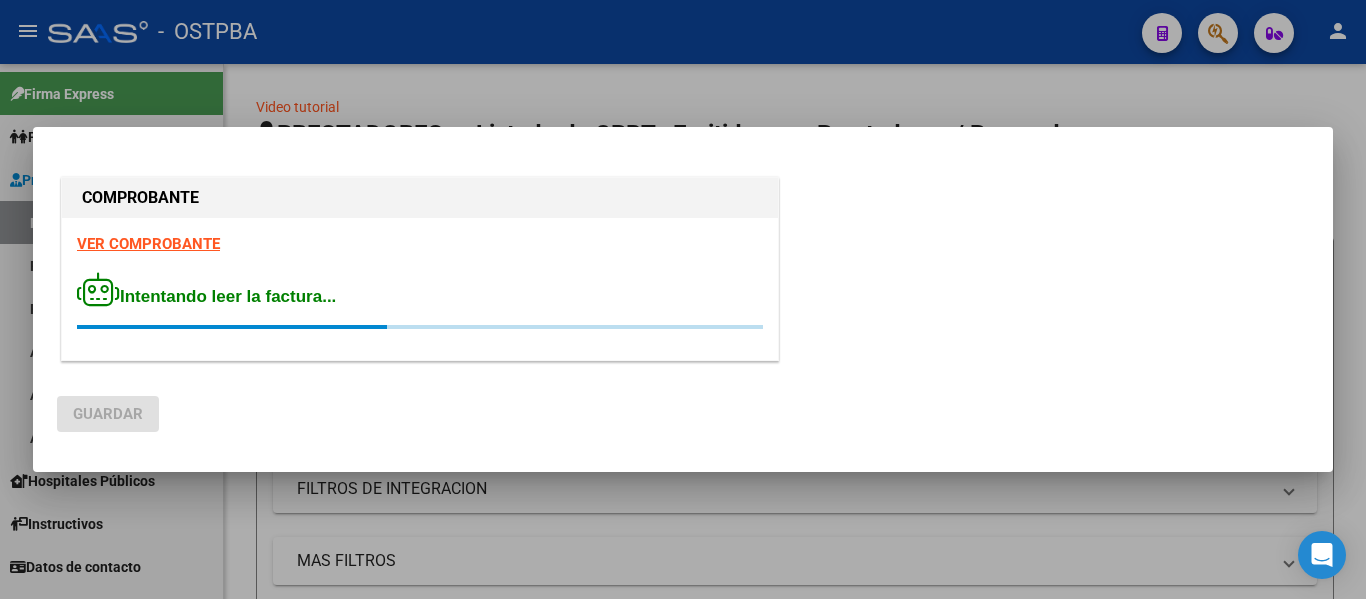 click on "VER COMPROBANTE" at bounding box center (148, 244) 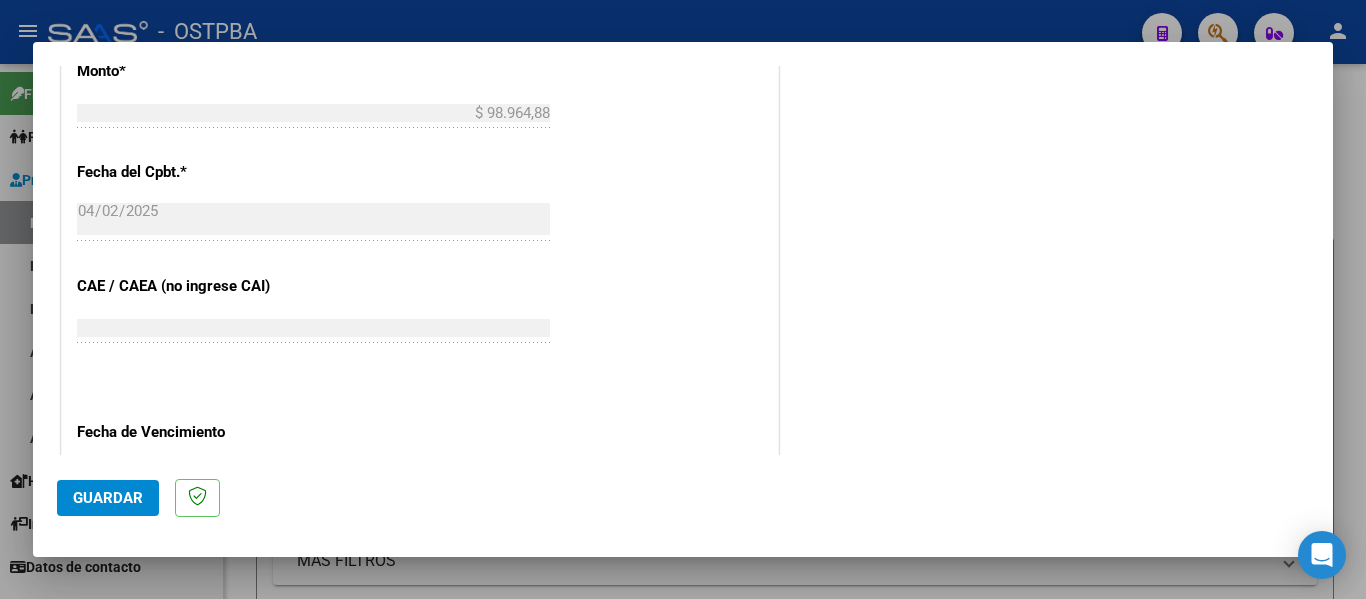 scroll, scrollTop: 1371, scrollLeft: 0, axis: vertical 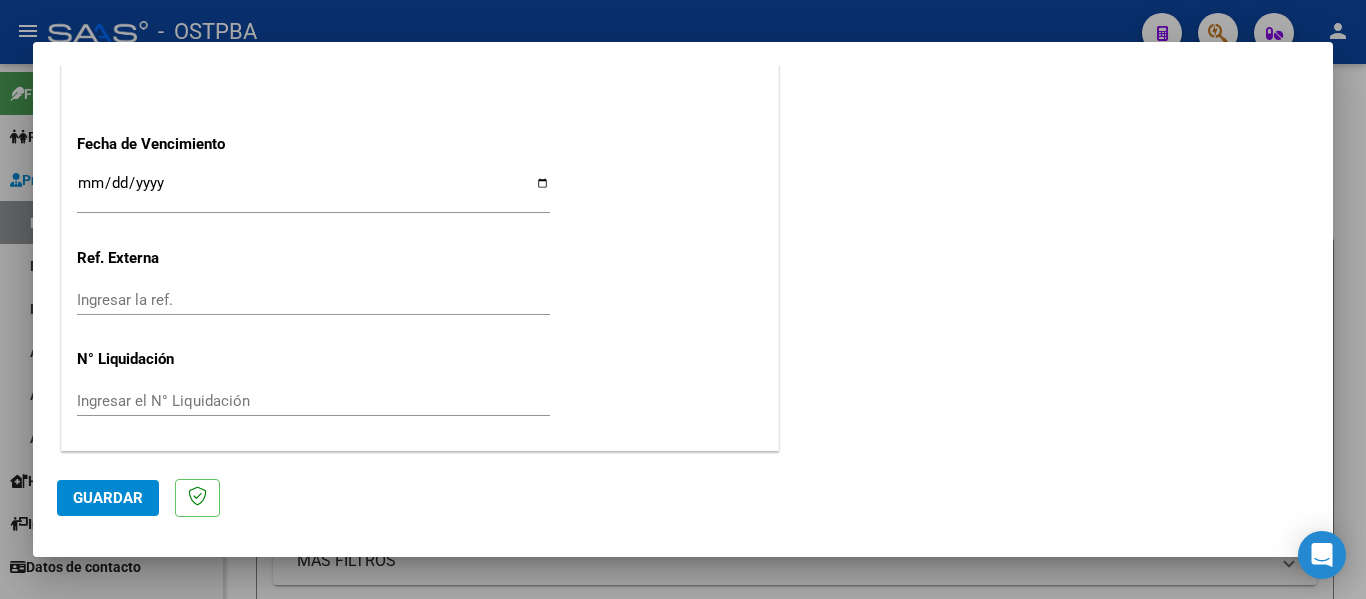 click on "CUIT  *   [CUIT] Ingresar CUIT  ANALISIS PRESTADOR  [FIRST] [LAST]  ARCA Padrón  Area destinado * Integración Seleccionar Area Luego de guardar debe preaprobar la factura asociandola a un legajo de integración y subir la documentación respaldatoria (planilla de asistencia o ddjj para período de aislamiento)  Período de Prestación (Ej: 202305 para Mayo 2023    Ingrese el Período de Prestación como indica el ejemplo   Comprobante Tipo * Factura C Seleccionar Tipo Punto de Venta  *   2 Ingresar el Nro.  Número  *   674 Ingresar el Nro.  Monto  *   $ 98.964,88 Ingresar el monto  Fecha del Cpbt.  *   2025-04-02 Ingresar la fecha  CAE / CAEA (no ingrese CAI)    75144083309826 Ingresar el CAE o CAEA (no ingrese CAI)  Fecha de Vencimiento    Ingresar la fecha  Ref. Externa    Ingresar la ref.  N° Liquidación    Ingresar el N° Liquidación" at bounding box center (420, -303) 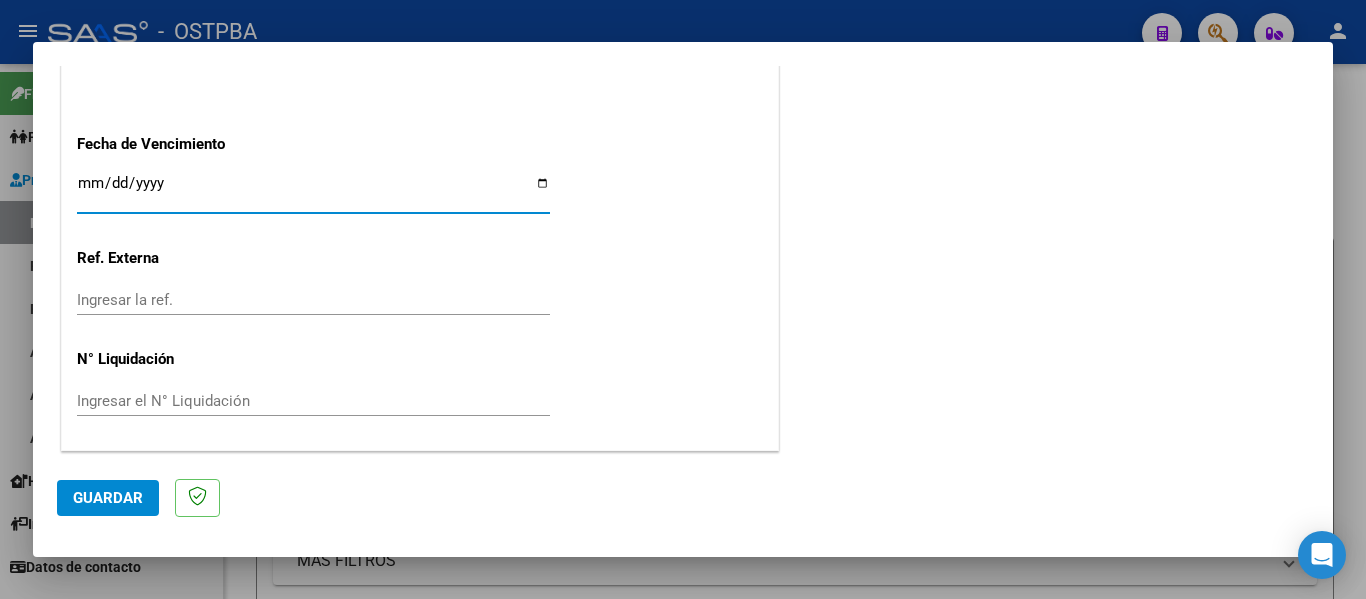 click on "Ingresar la fecha" at bounding box center [313, 191] 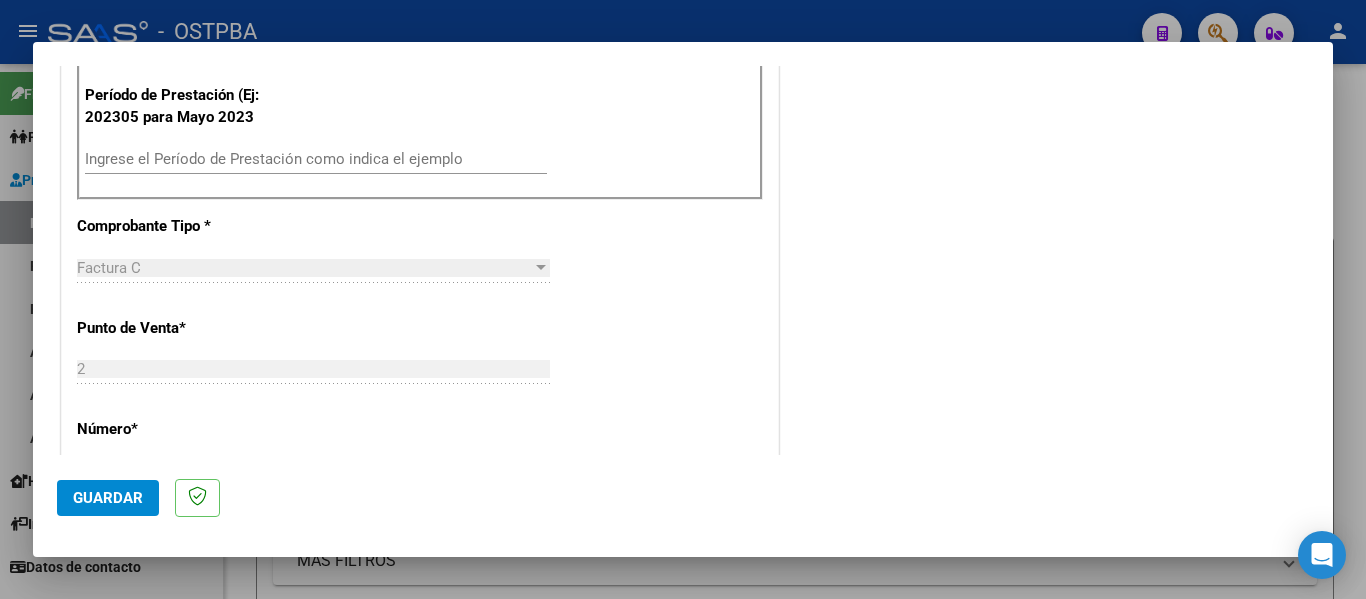 scroll, scrollTop: 471, scrollLeft: 0, axis: vertical 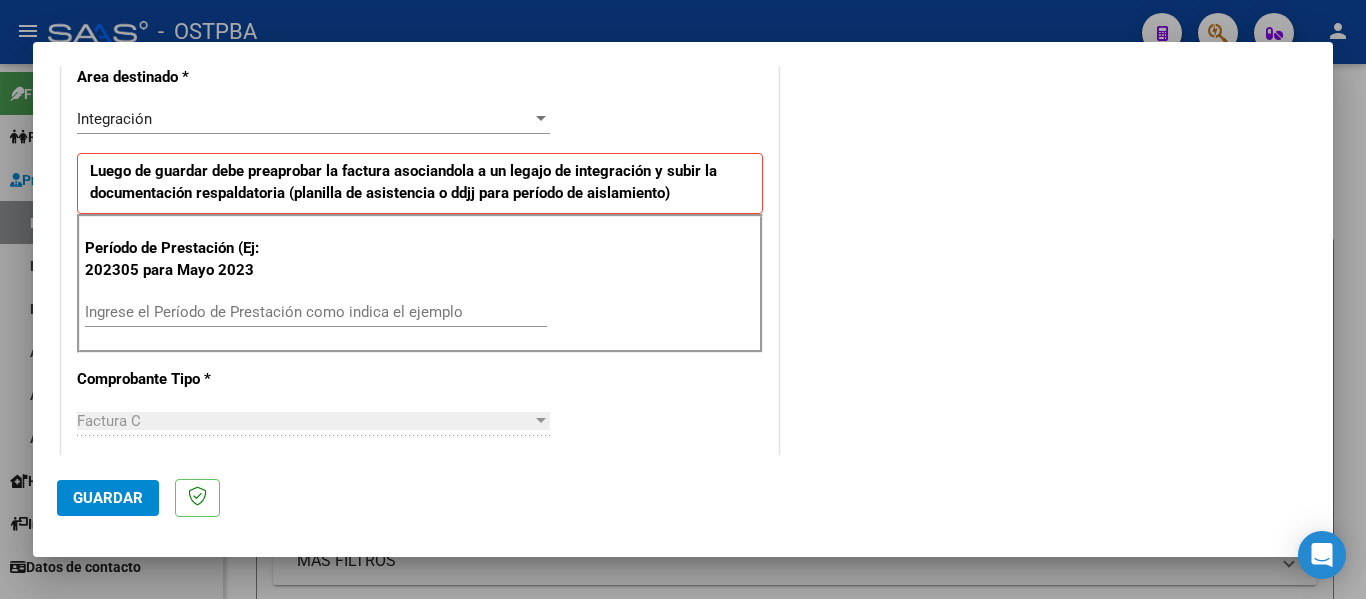 click on "Ingrese el Período de Prestación como indica el ejemplo" at bounding box center [316, 312] 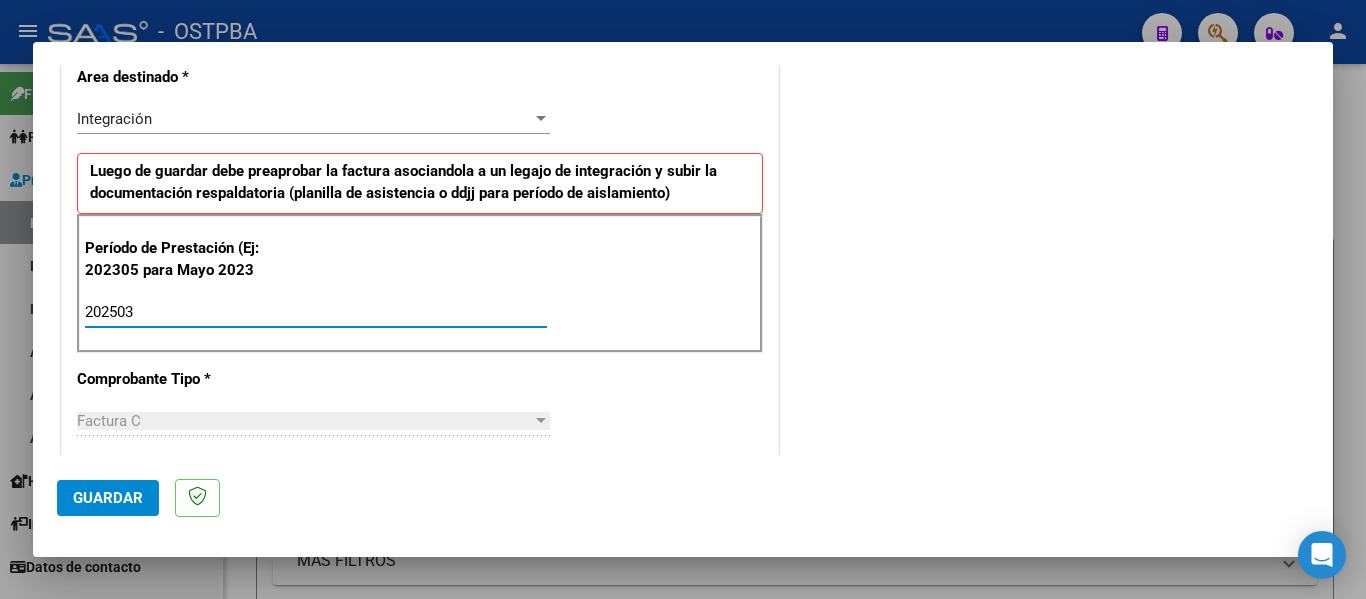 type on "202503" 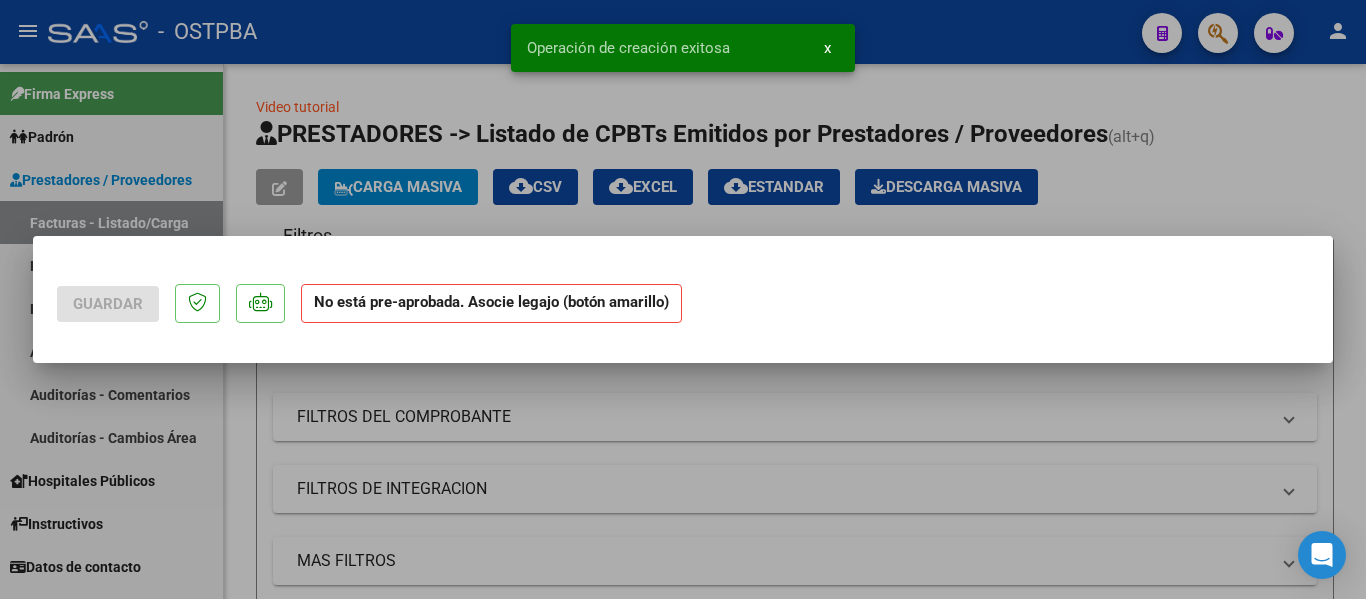 scroll, scrollTop: 0, scrollLeft: 0, axis: both 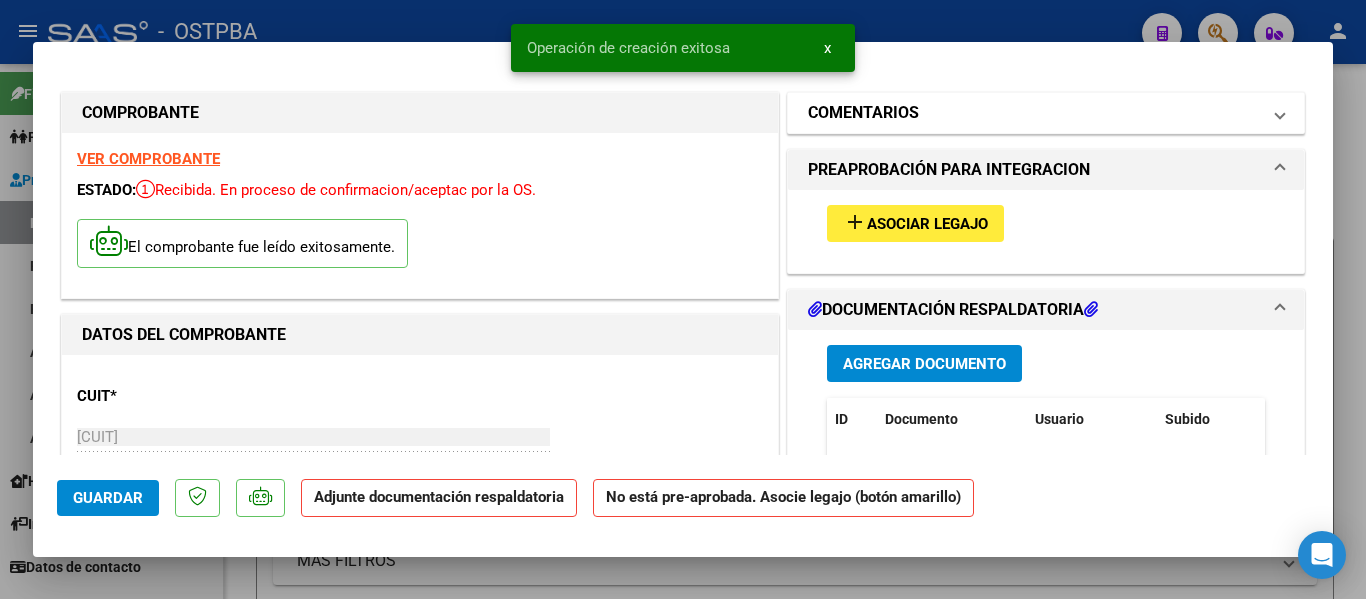 click on "COMENTARIOS" at bounding box center [1034, 113] 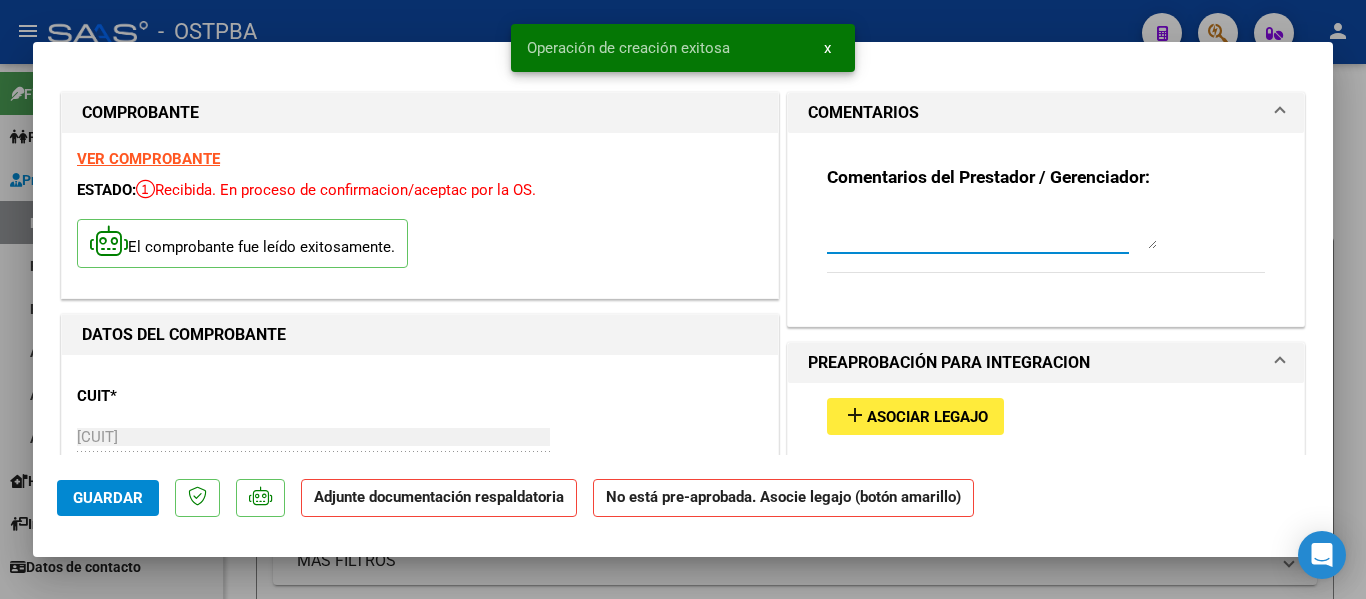 click at bounding box center (992, 229) 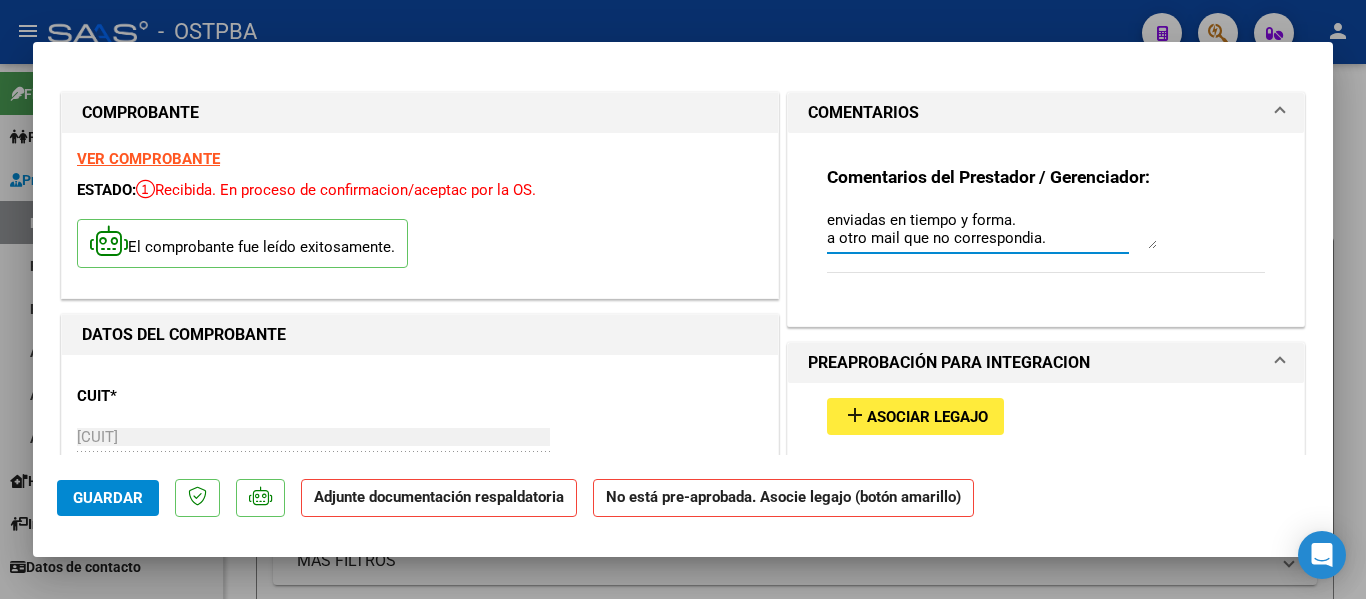 type on "enviadas en tiempo y forma.
a otro mail que no correspondia." 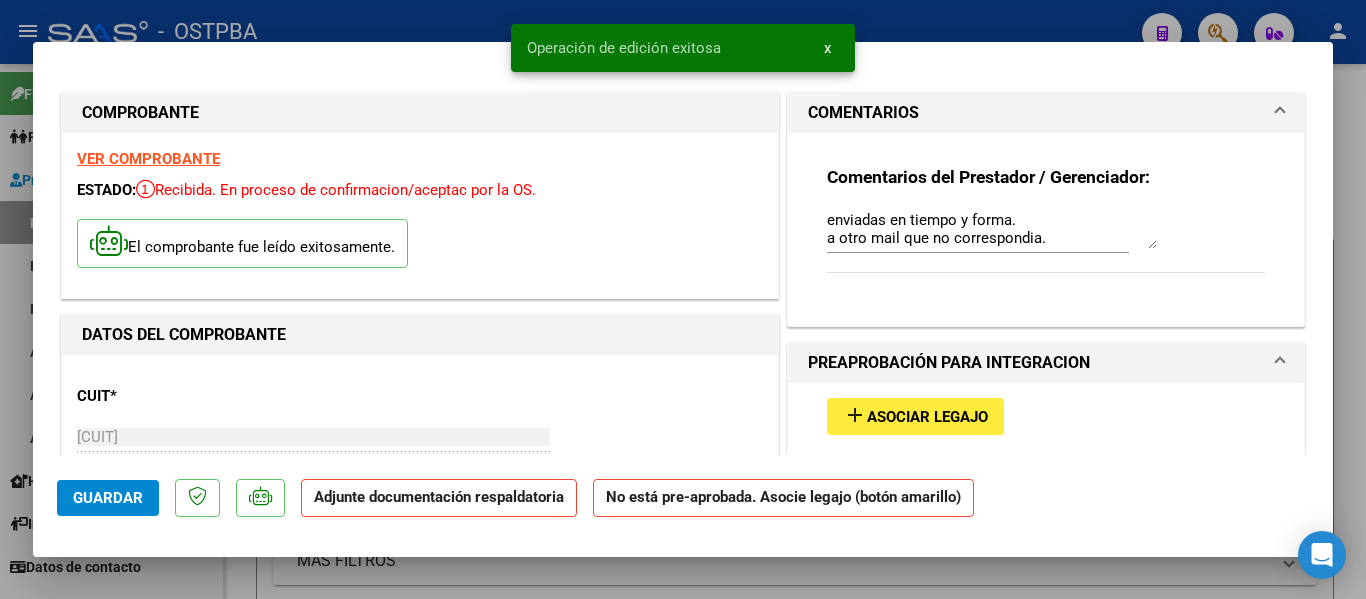 click at bounding box center (683, 299) 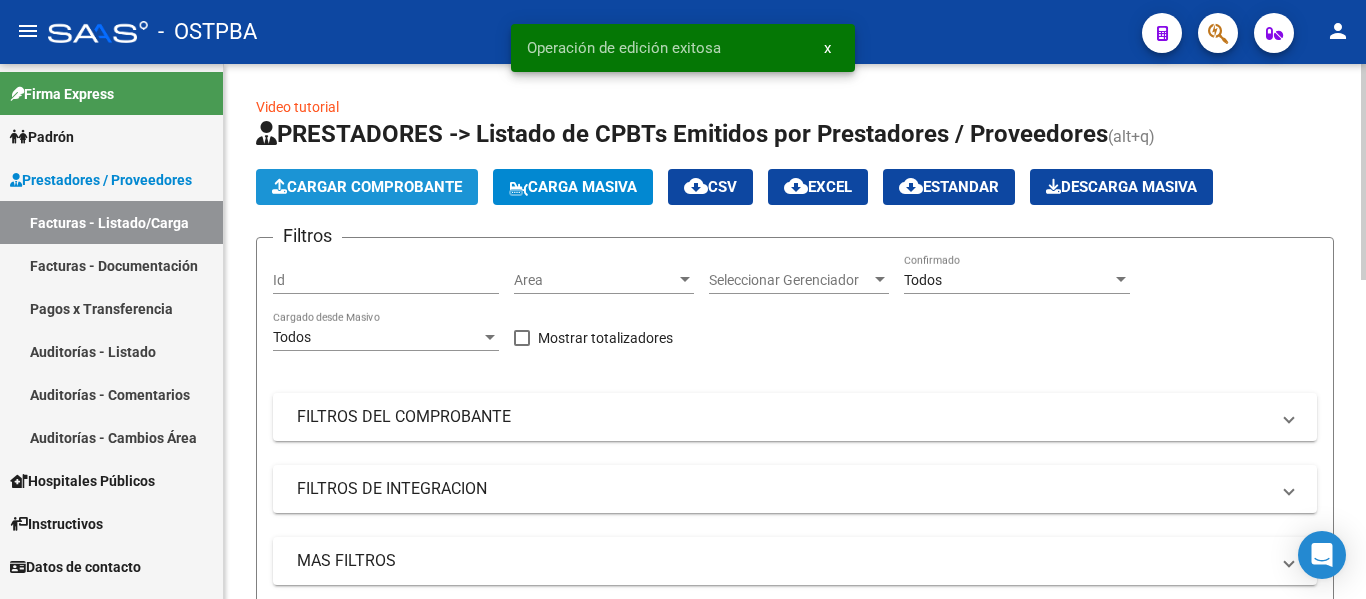click on "Cargar Comprobante" 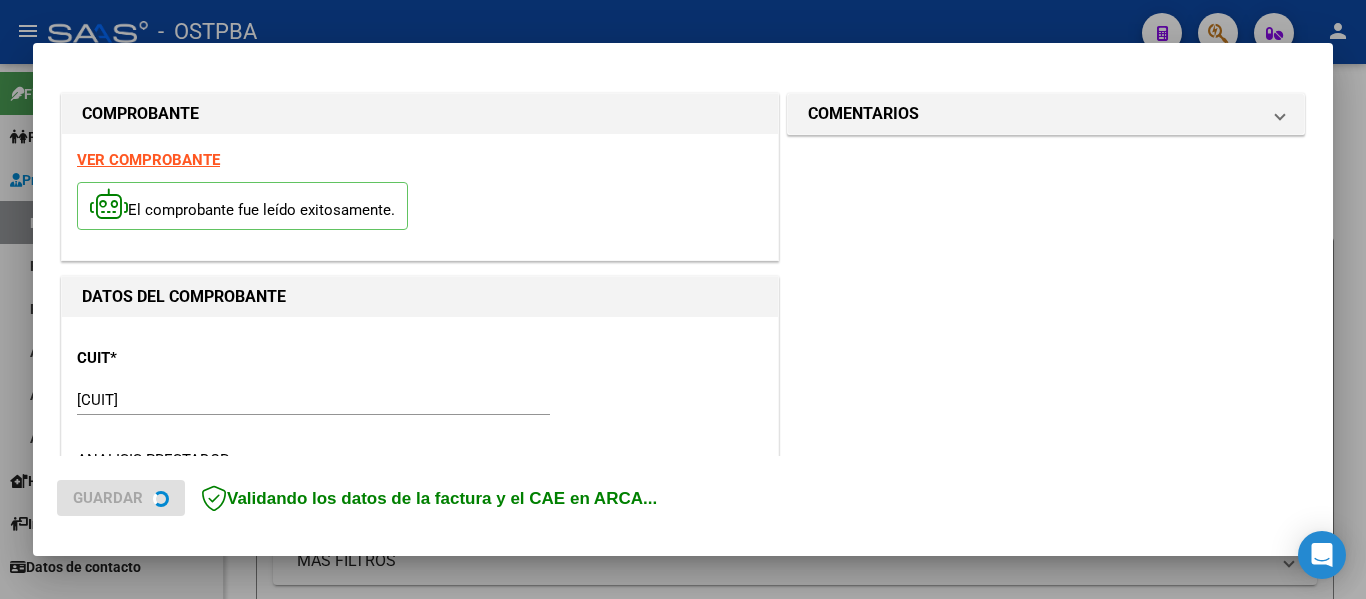 click on "VER COMPROBANTE" at bounding box center (148, 160) 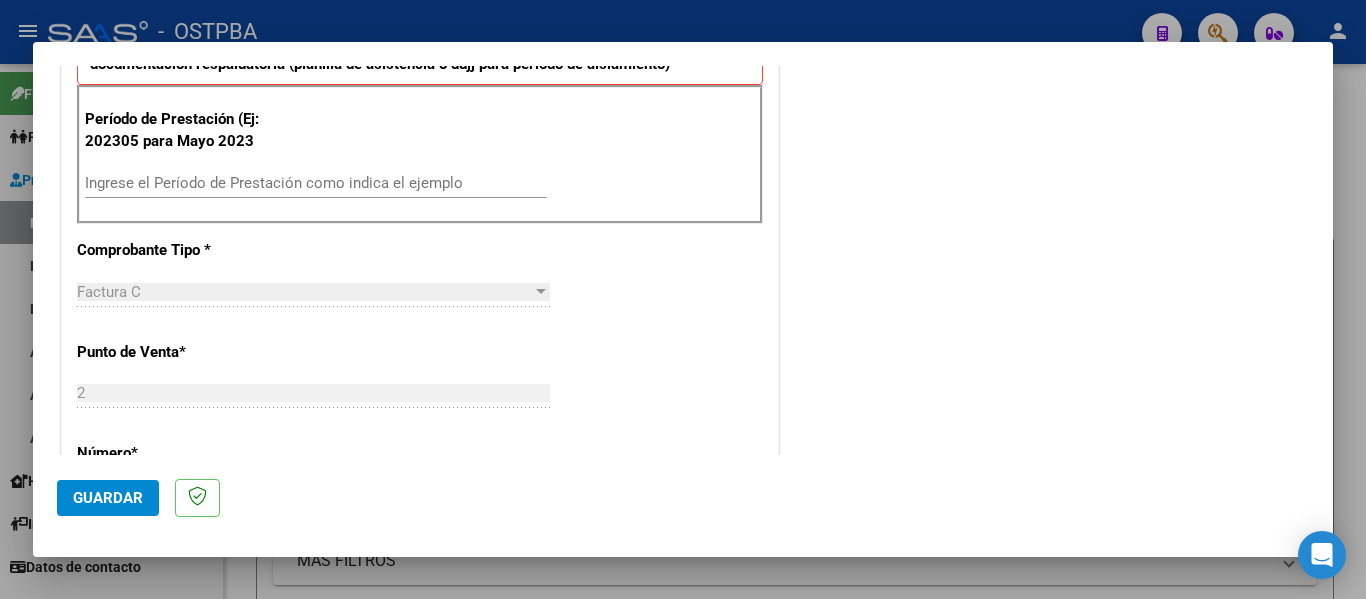 scroll, scrollTop: 1200, scrollLeft: 0, axis: vertical 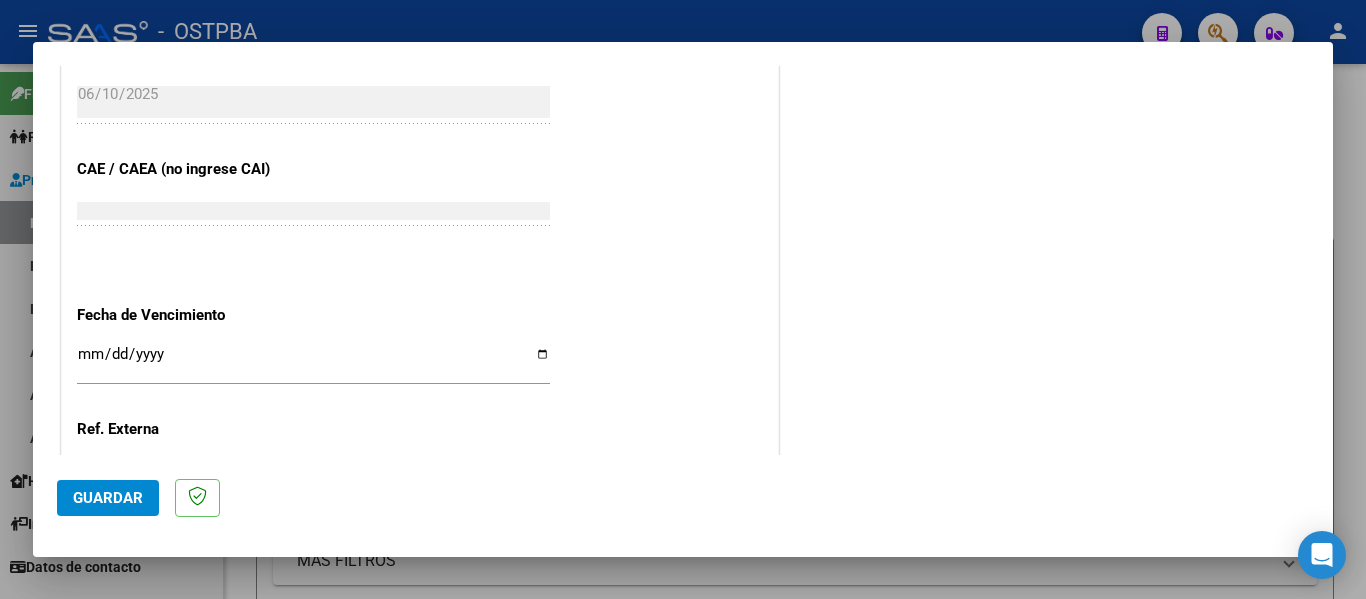 click on "Ingresar la fecha" at bounding box center (313, 362) 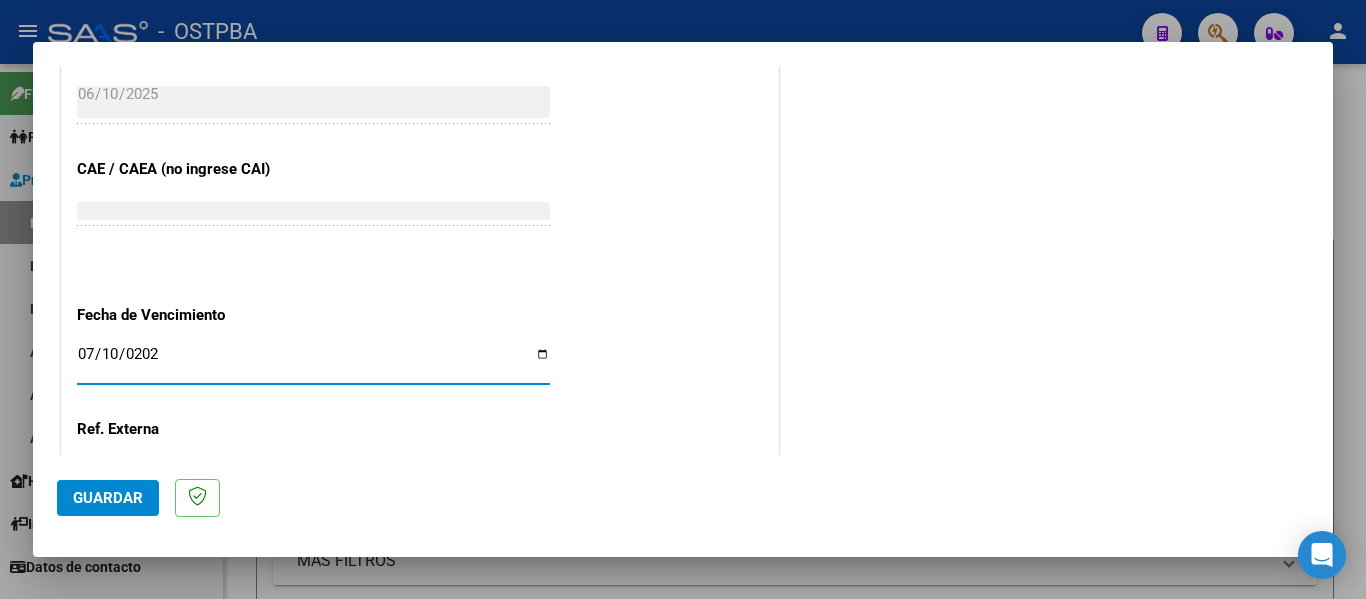type on "2025-07-10" 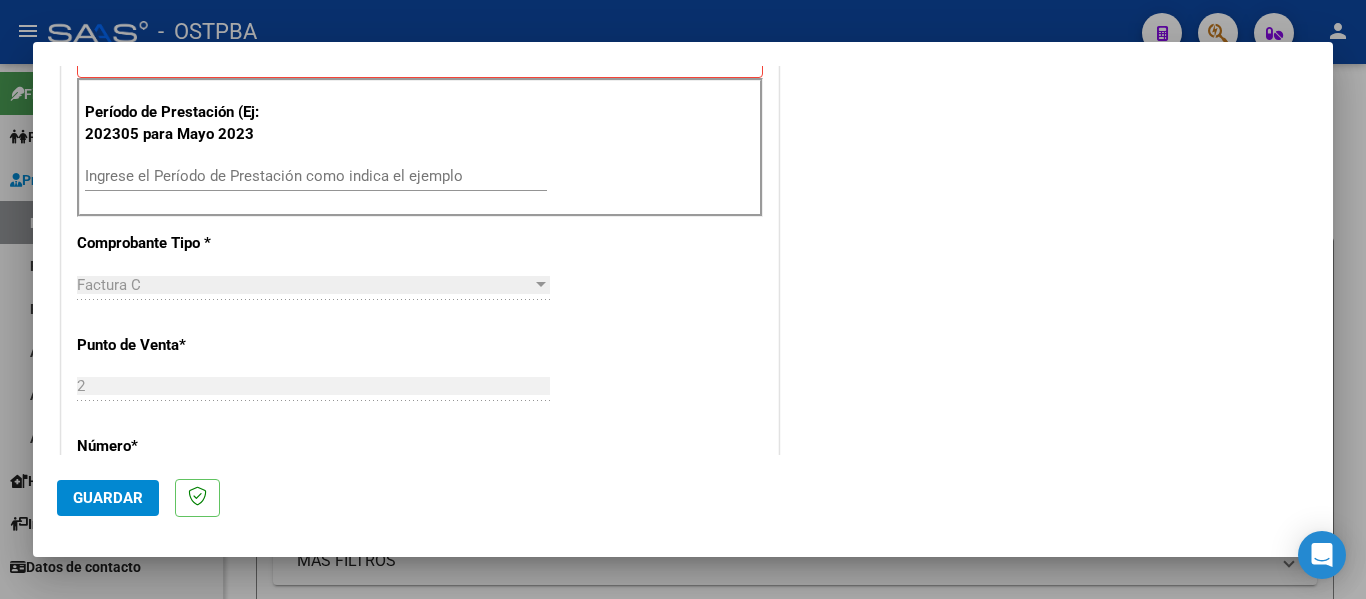 scroll, scrollTop: 600, scrollLeft: 0, axis: vertical 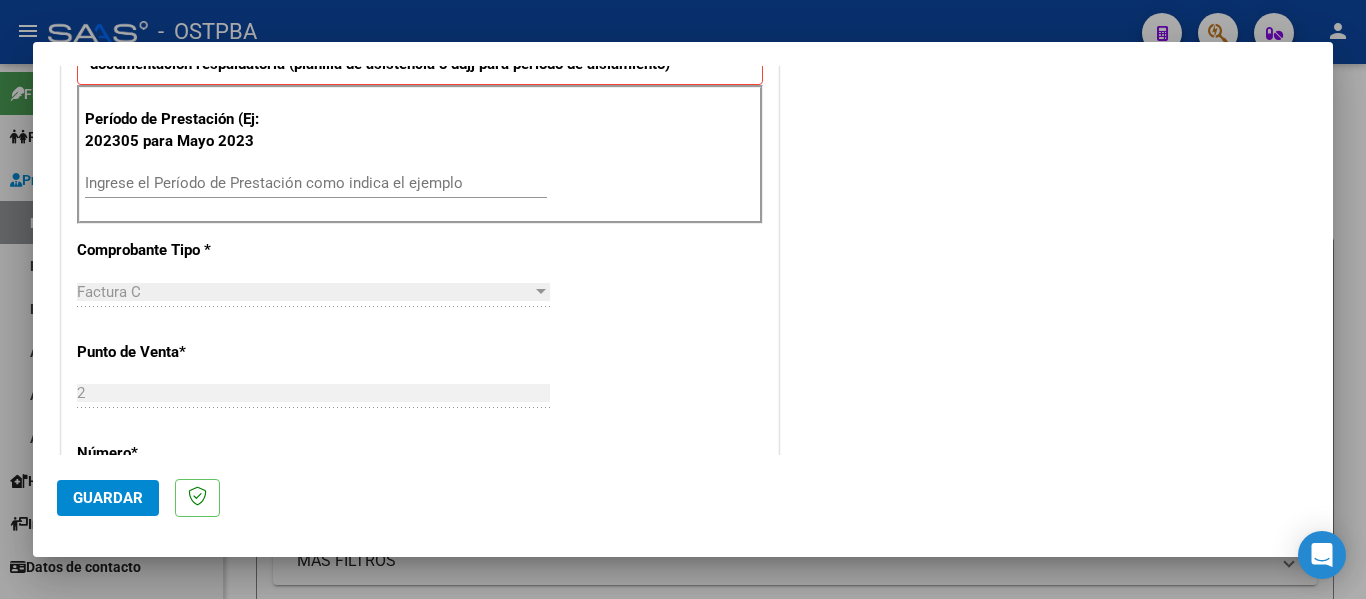 click on "Ingrese el Período de Prestación como indica el ejemplo" at bounding box center [316, 183] 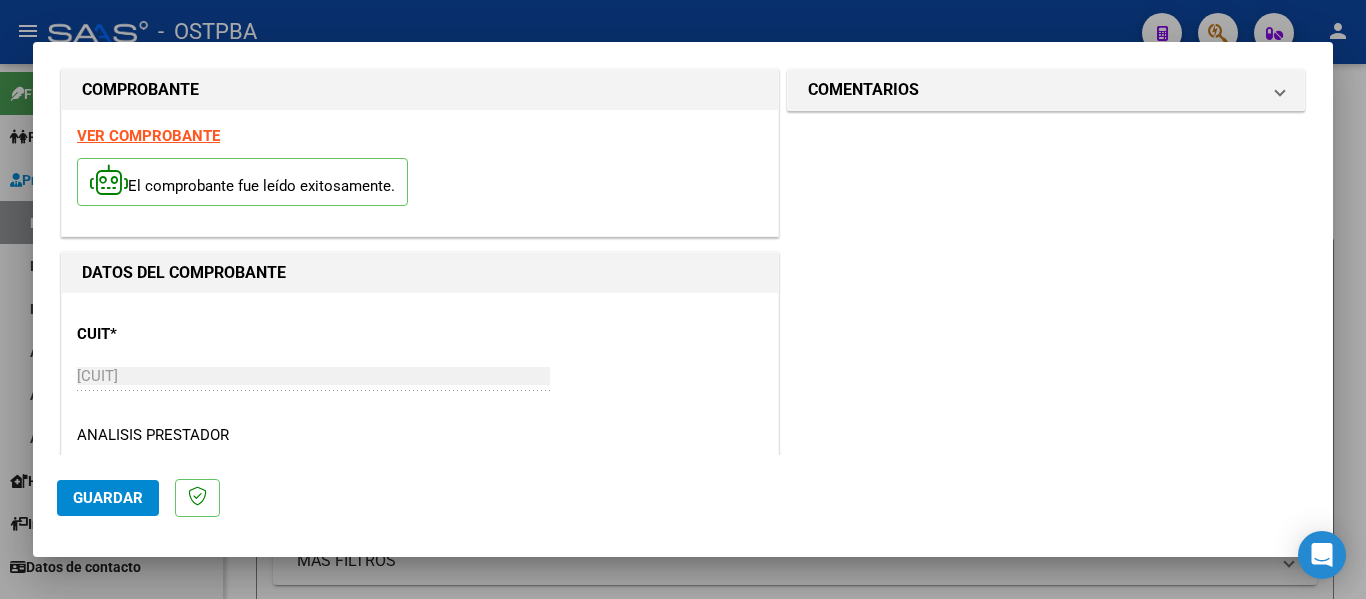 scroll, scrollTop: 0, scrollLeft: 0, axis: both 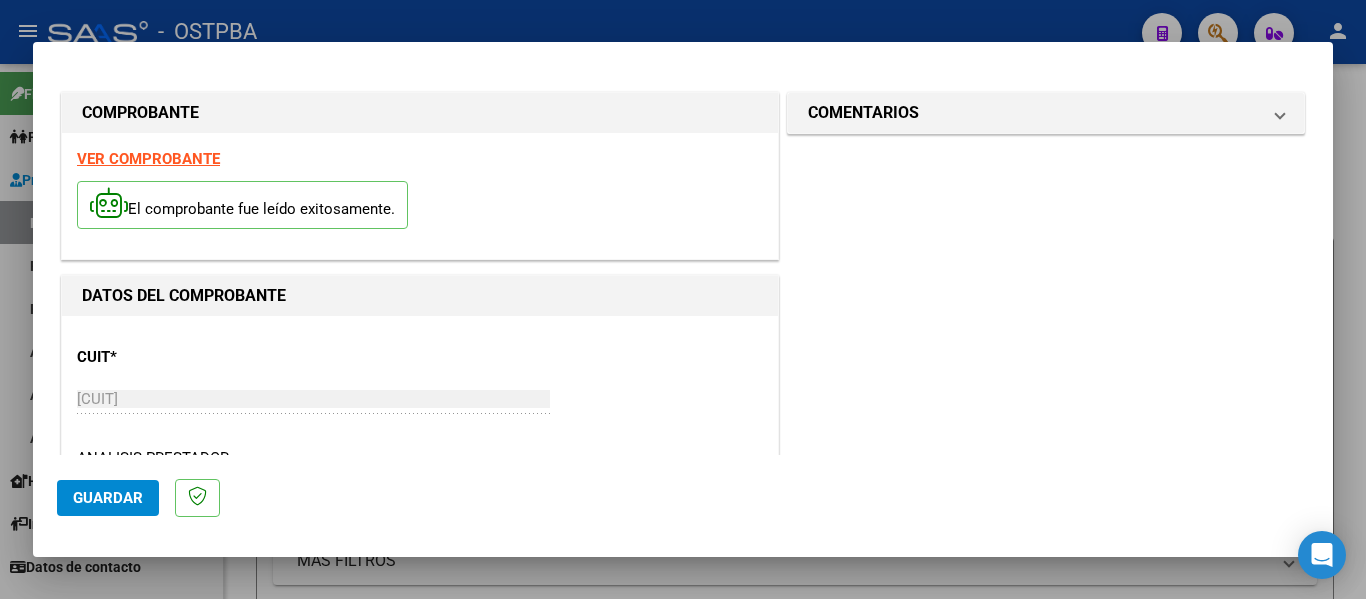 type on "202505" 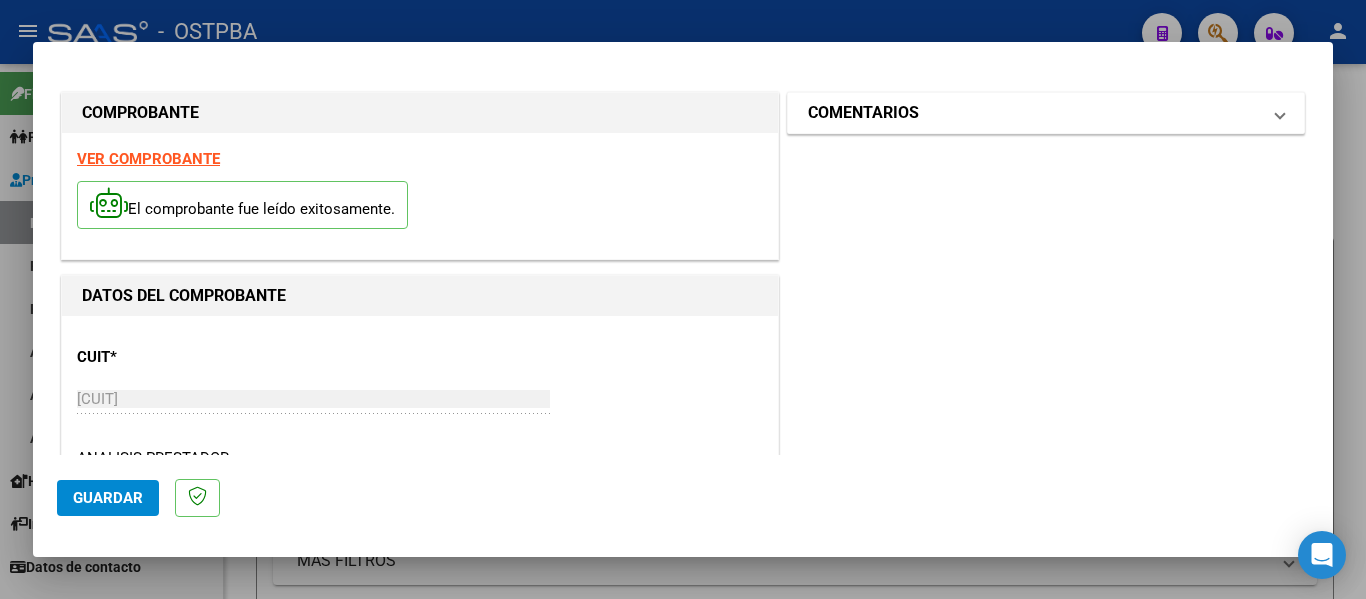 click on "COMENTARIOS" at bounding box center (863, 113) 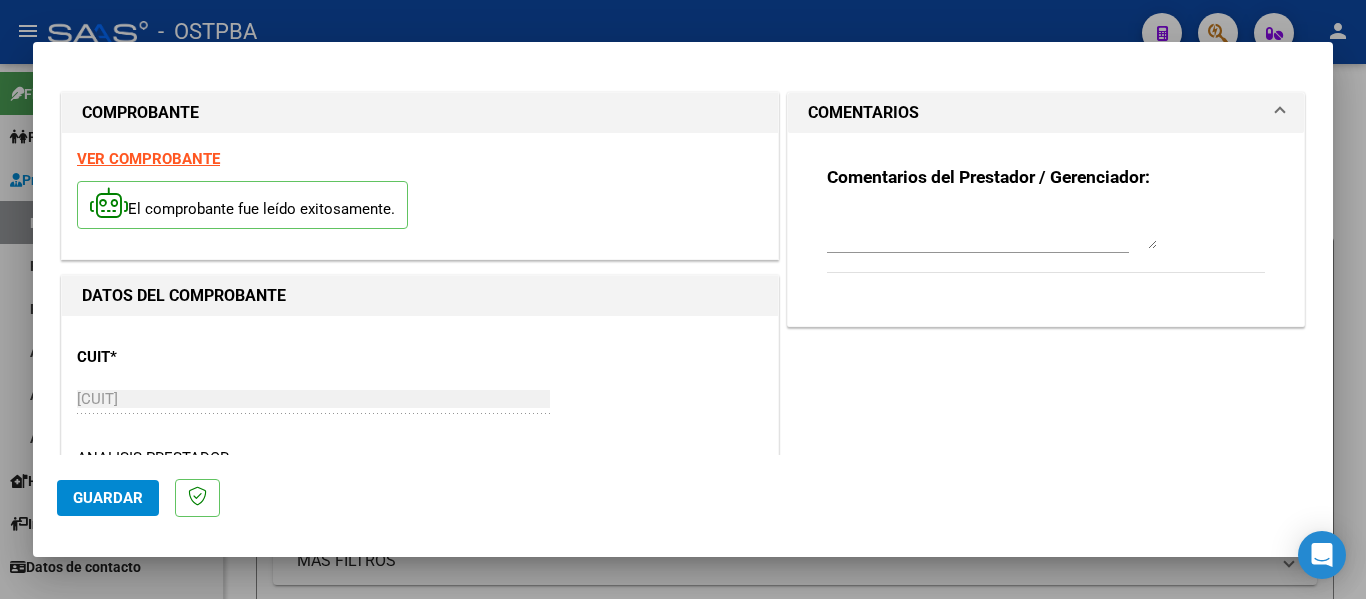 click at bounding box center [992, 229] 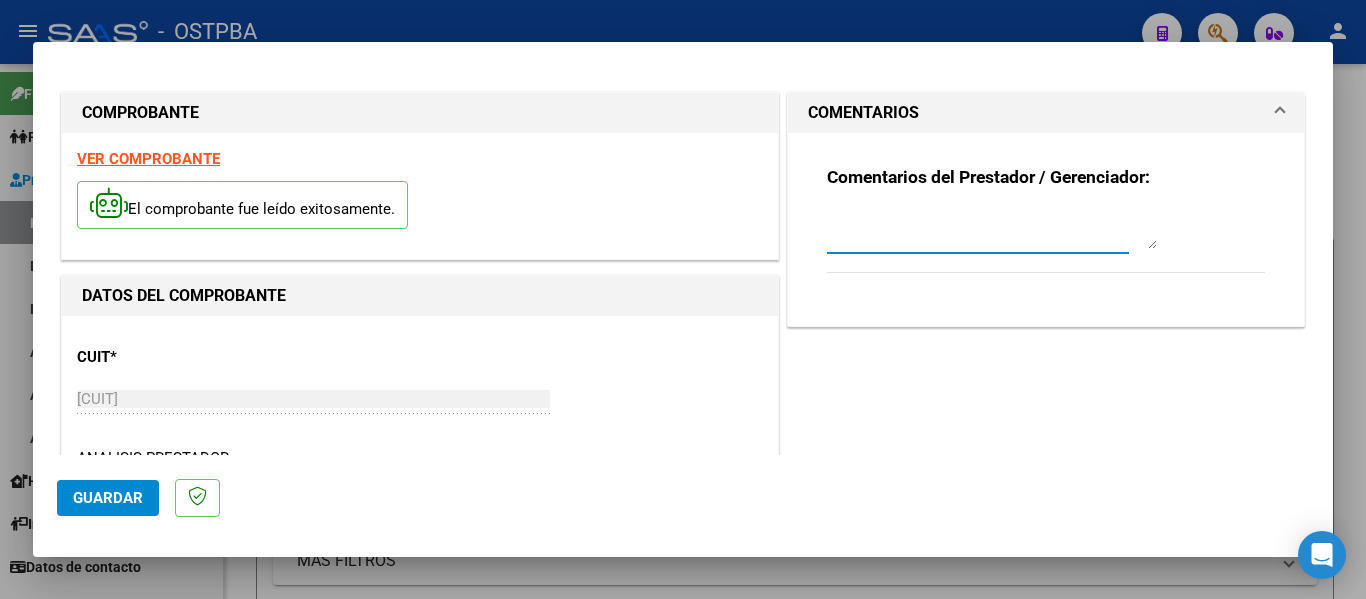paste on "enviadas en tiempo y forma.
a otro mail que no correspondia." 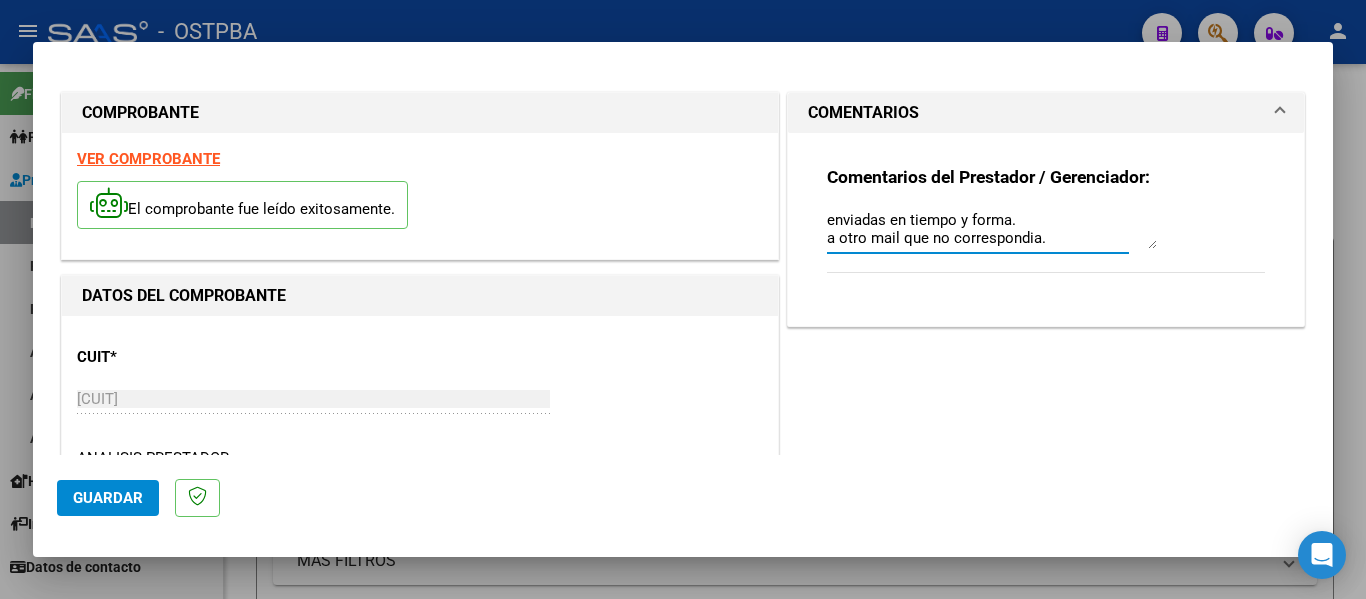 type on "enviadas en tiempo y forma.
a otro mail que no correspondia." 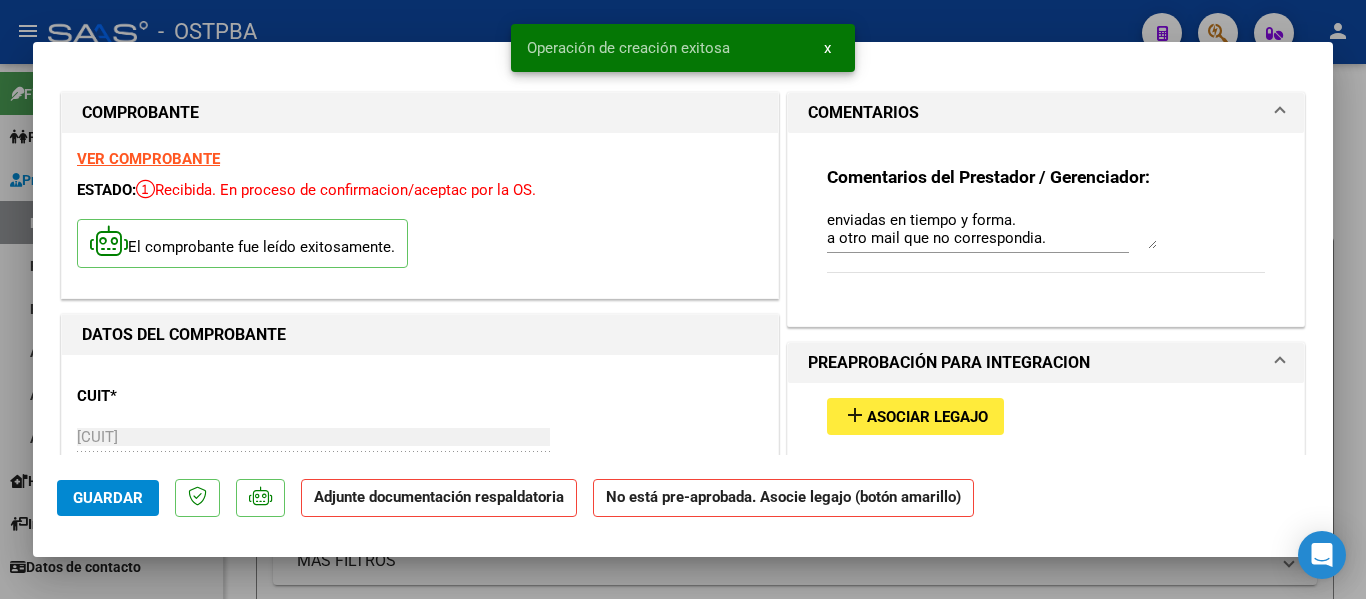 click on "Operación de creación exitosa x" at bounding box center [683, 48] 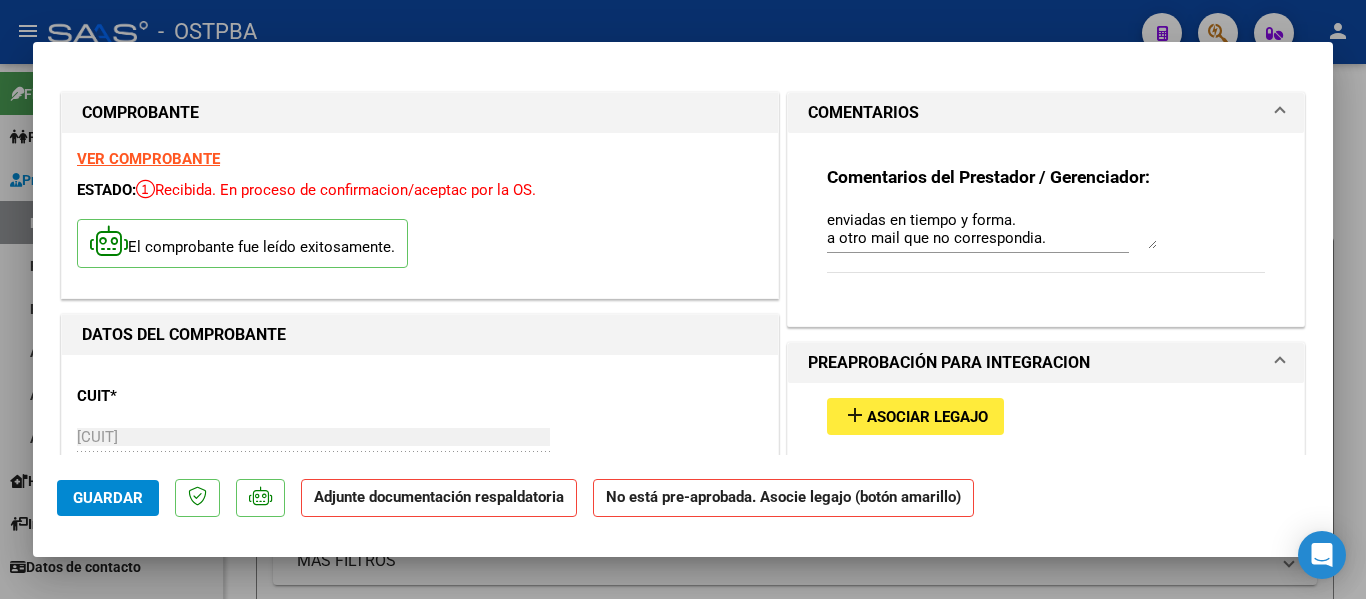 click at bounding box center [683, 299] 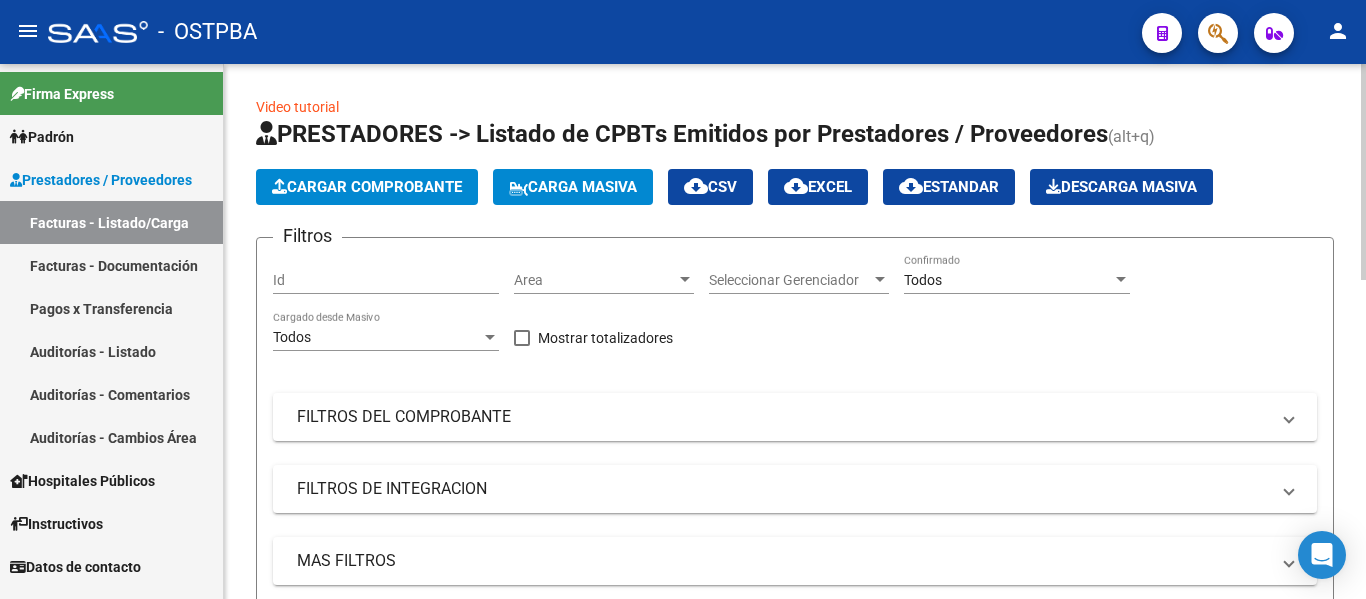 click on "Cargar Comprobante" 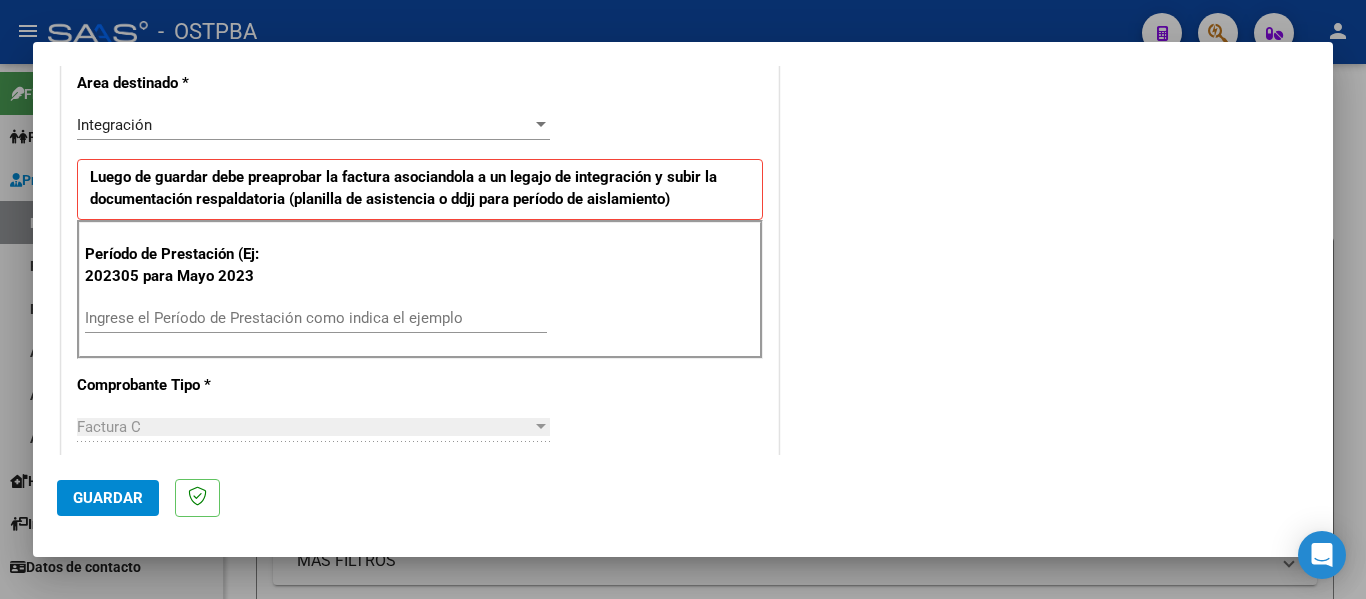 scroll, scrollTop: 500, scrollLeft: 0, axis: vertical 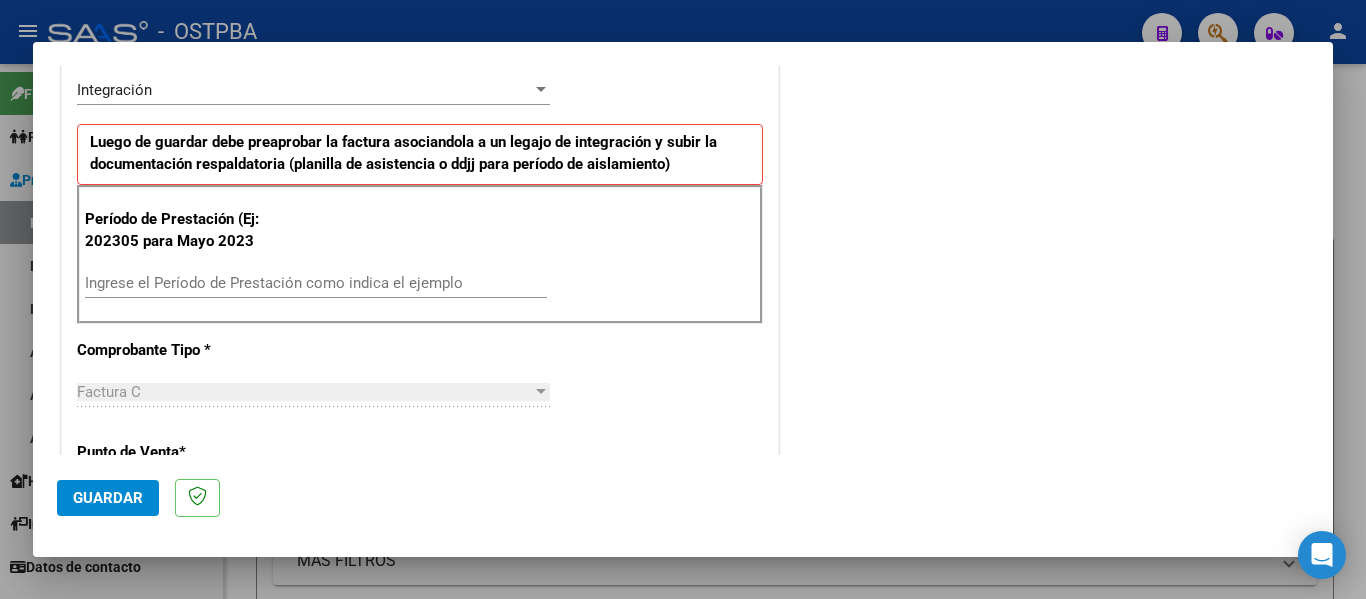 click on "Ingrese el Período de Prestación como indica el ejemplo" at bounding box center [316, 292] 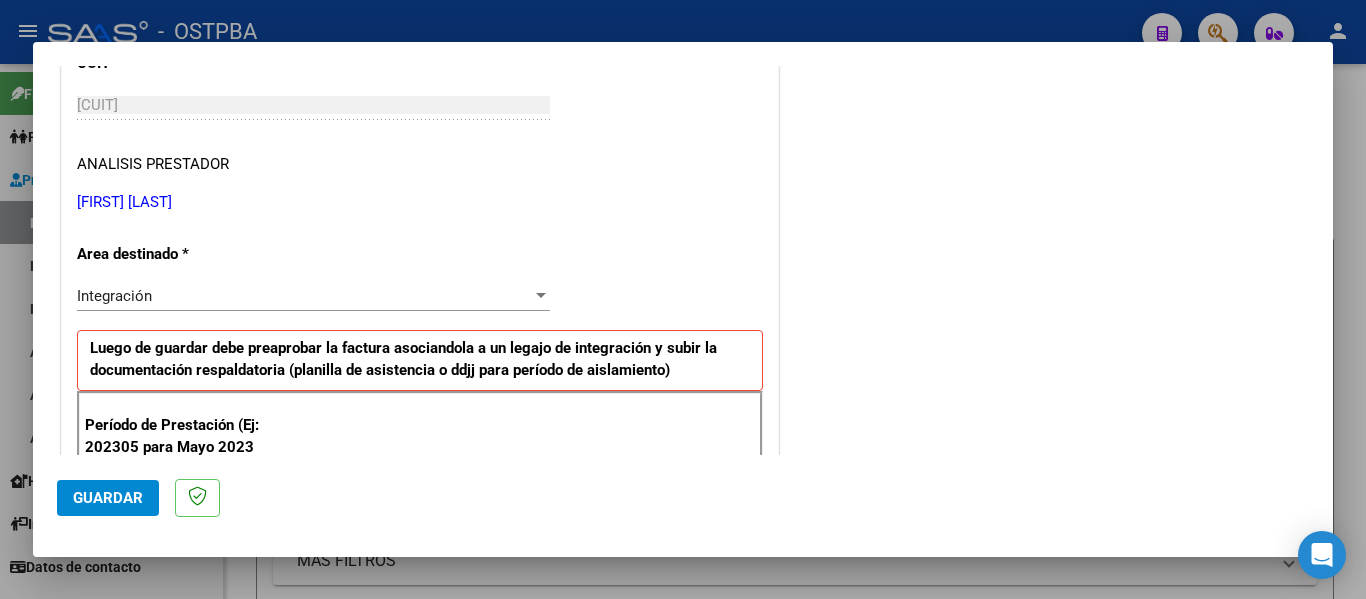 scroll, scrollTop: 0, scrollLeft: 0, axis: both 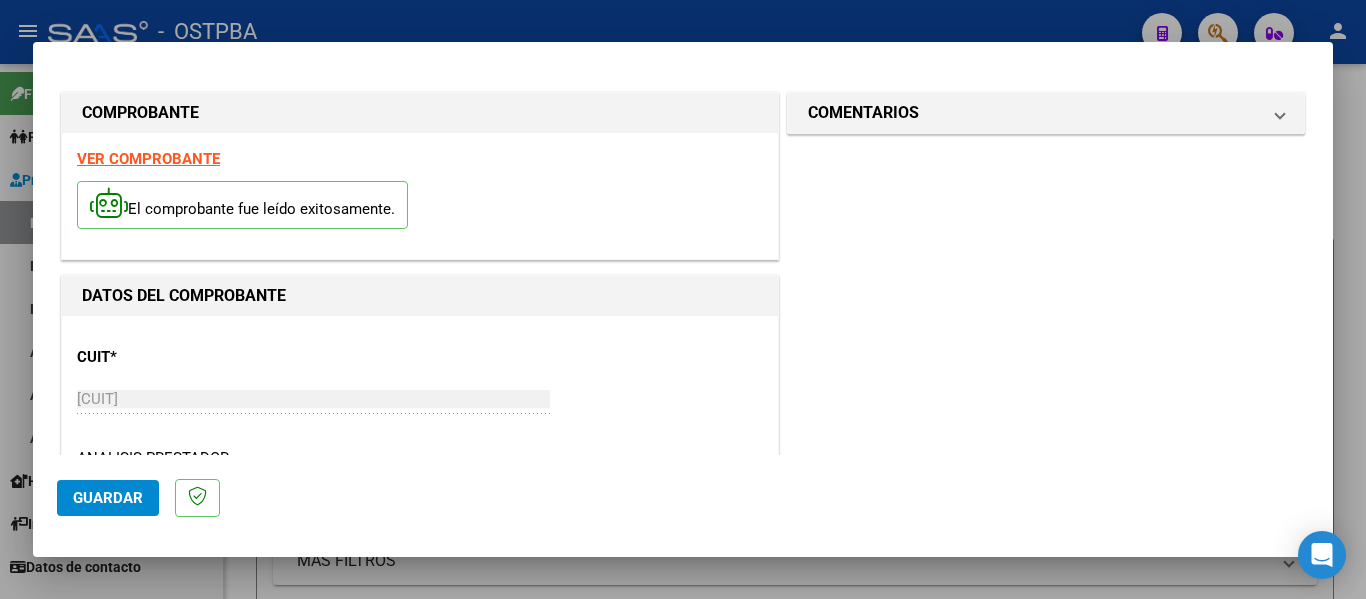 type on "202504" 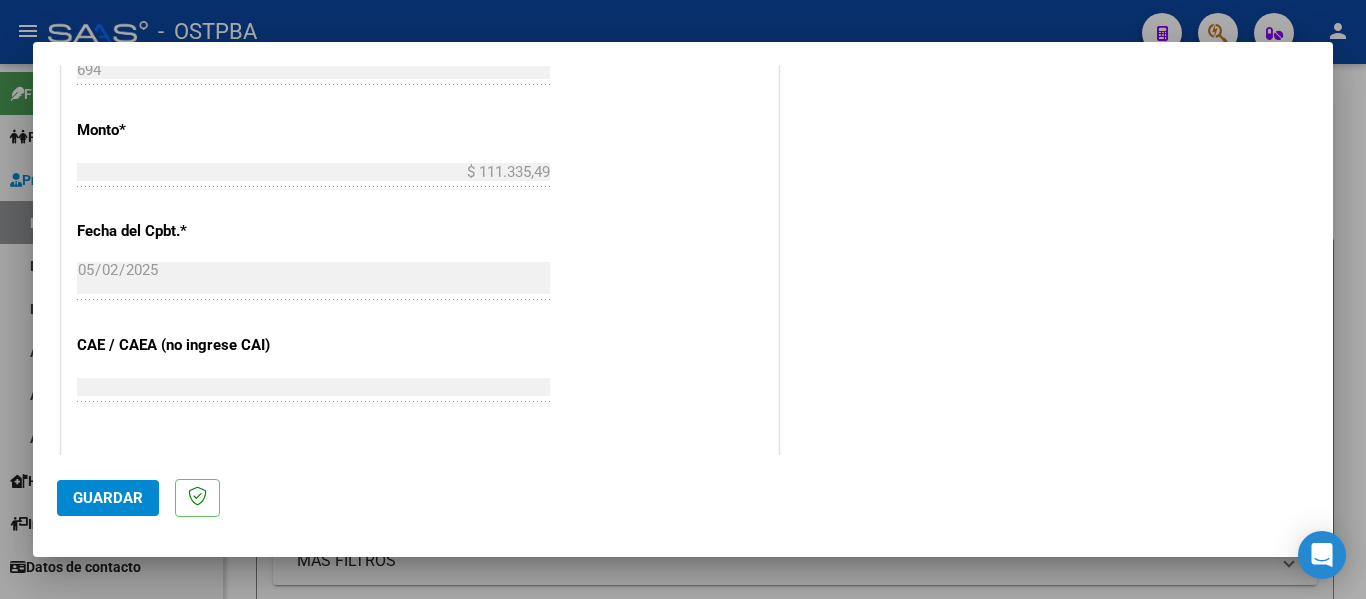 scroll, scrollTop: 1300, scrollLeft: 0, axis: vertical 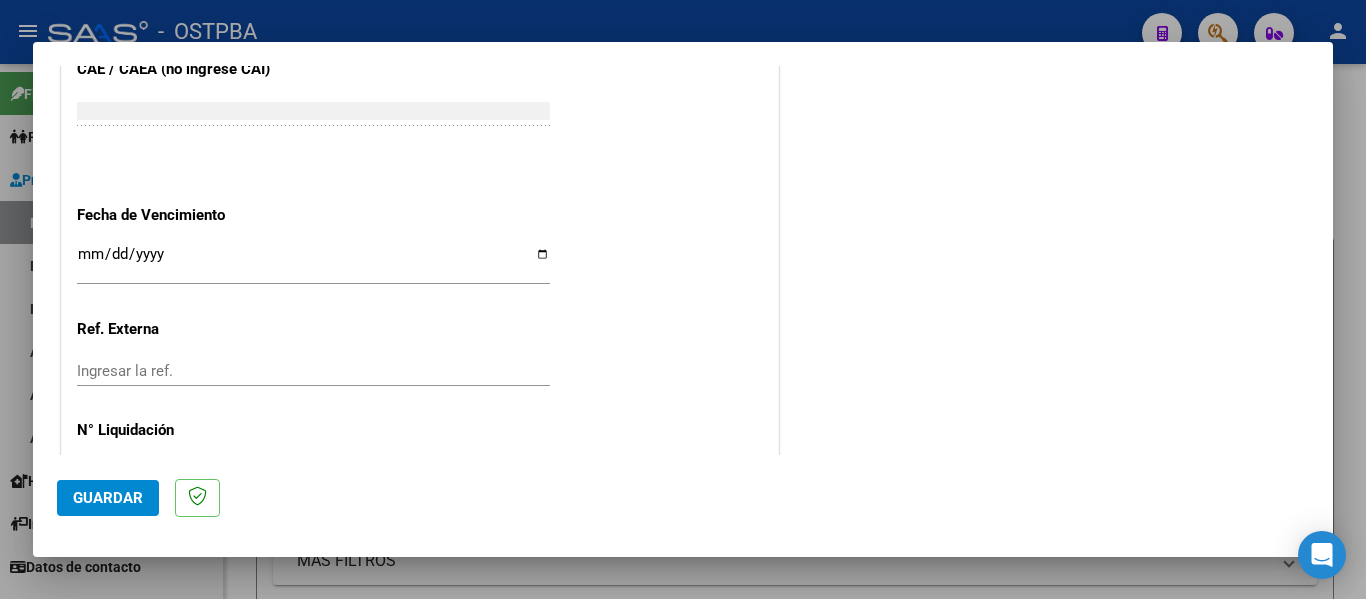 click on "Ingresar la fecha" at bounding box center (313, 262) 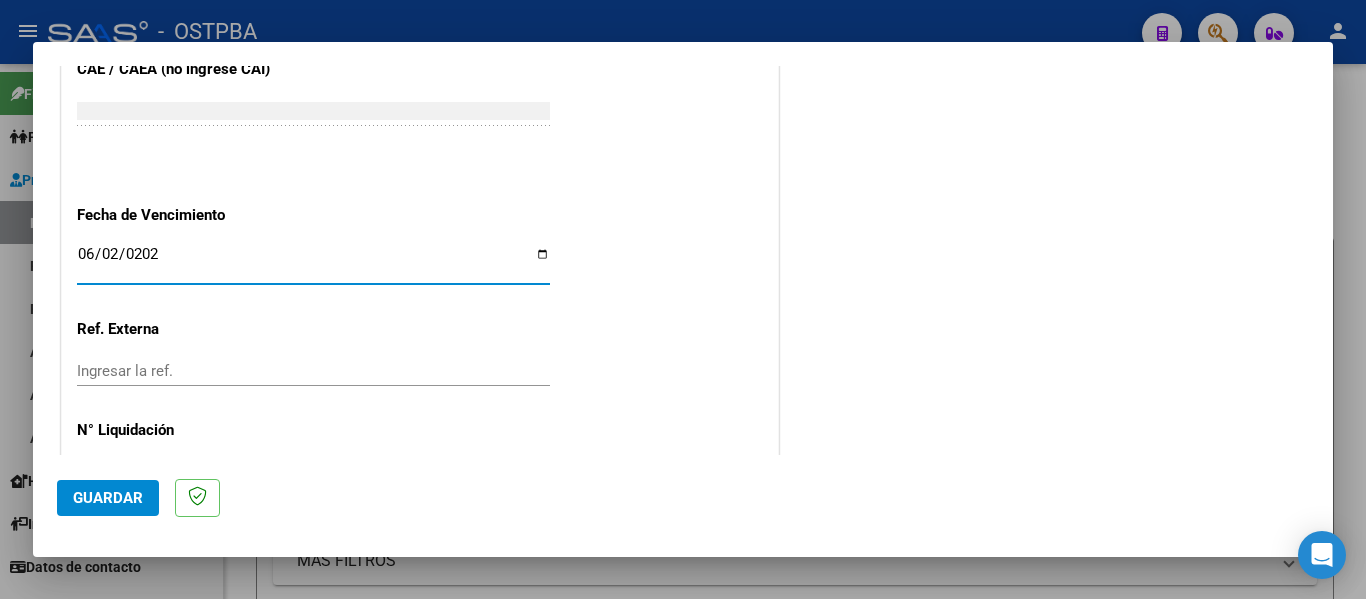 type on "2025-06-02" 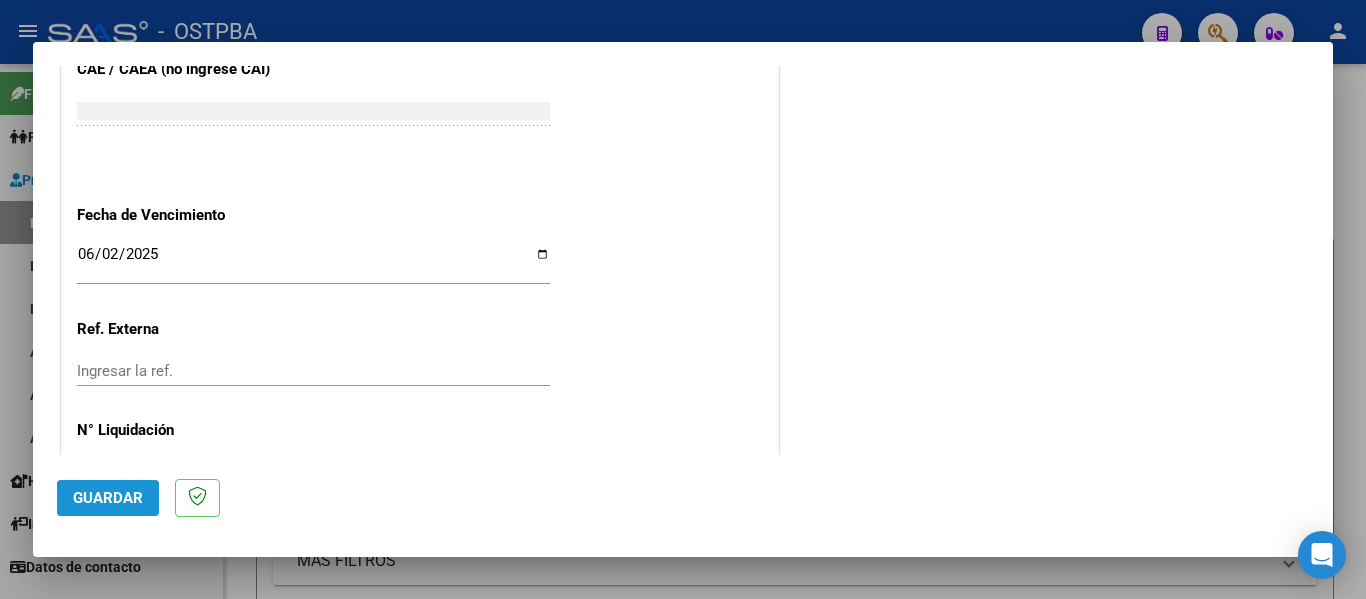 click on "Guardar" 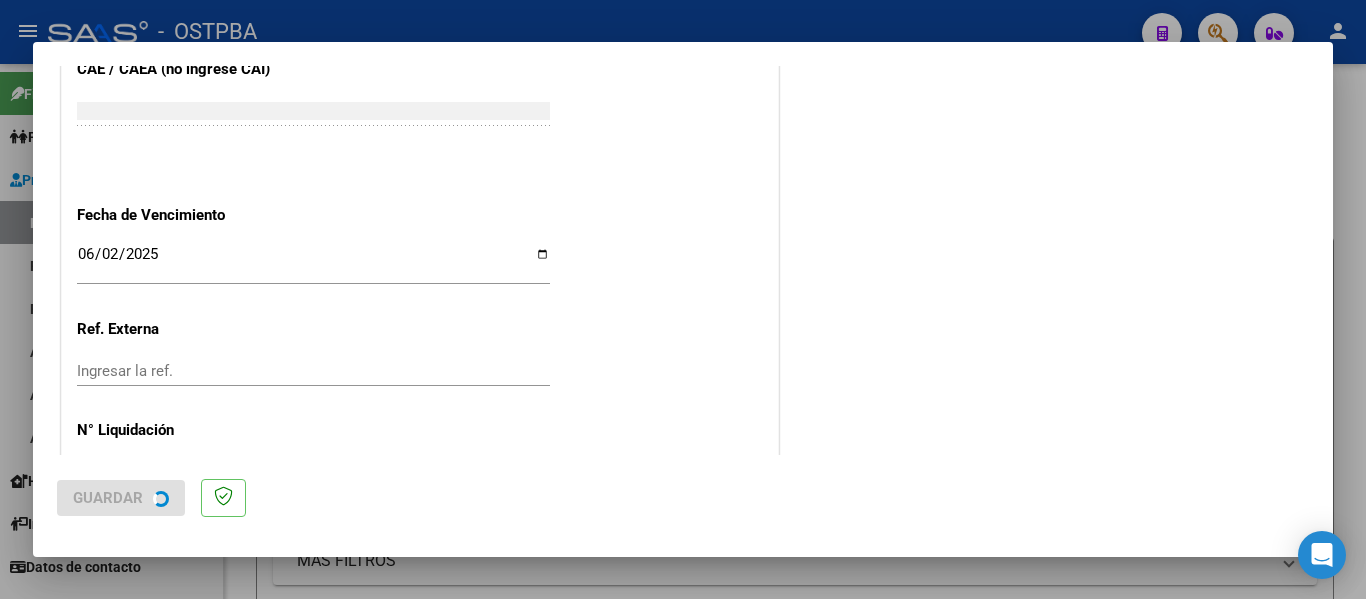 scroll, scrollTop: 0, scrollLeft: 0, axis: both 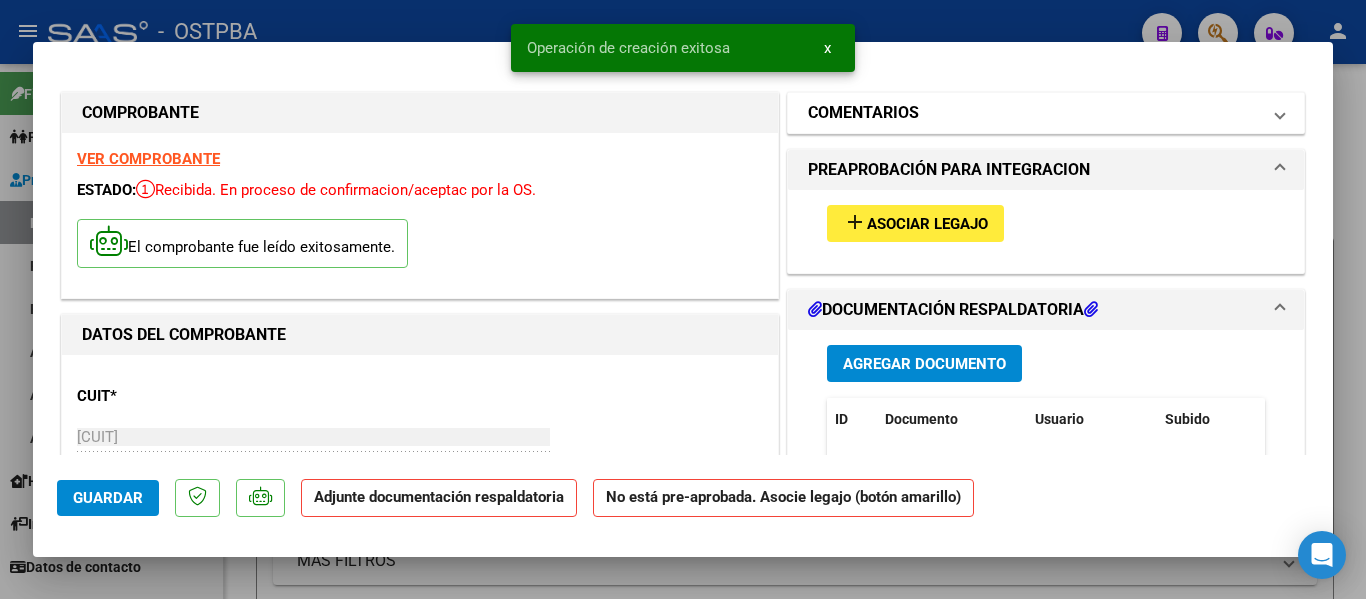 click on "COMENTARIOS" at bounding box center (1034, 113) 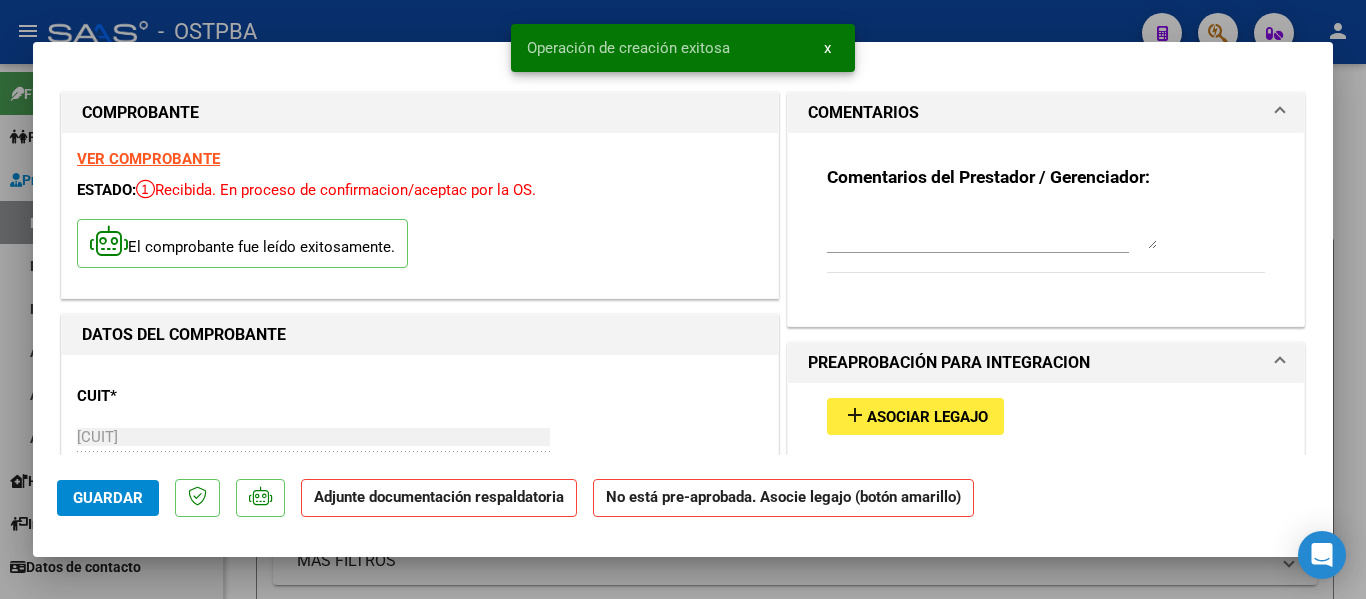 click at bounding box center (978, 238) 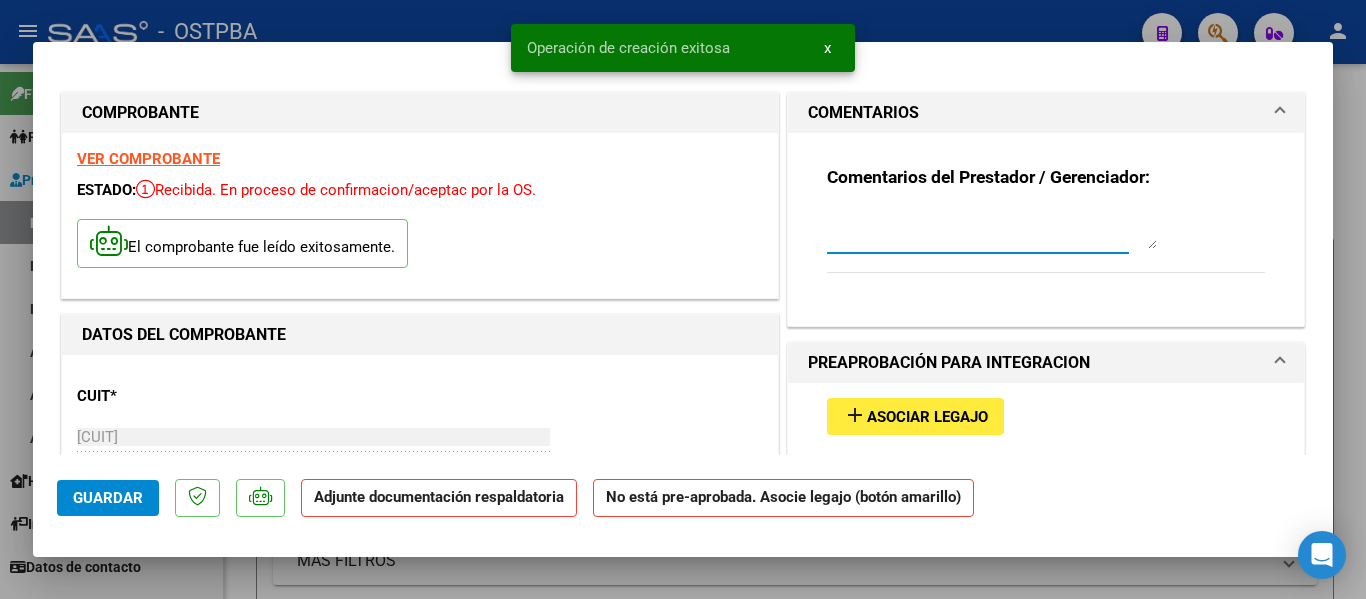 paste on "enviadas en tiempo y forma.
a otro mail que no correspondia." 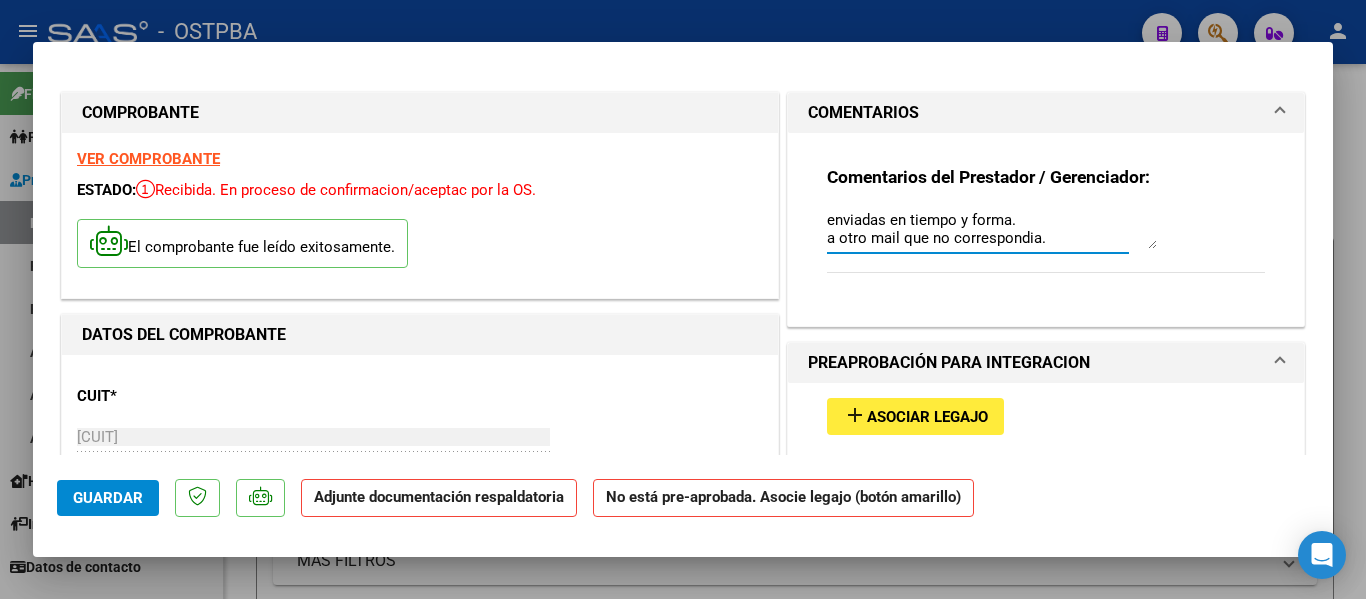type on "enviadas en tiempo y forma.
a otro mail que no correspondia." 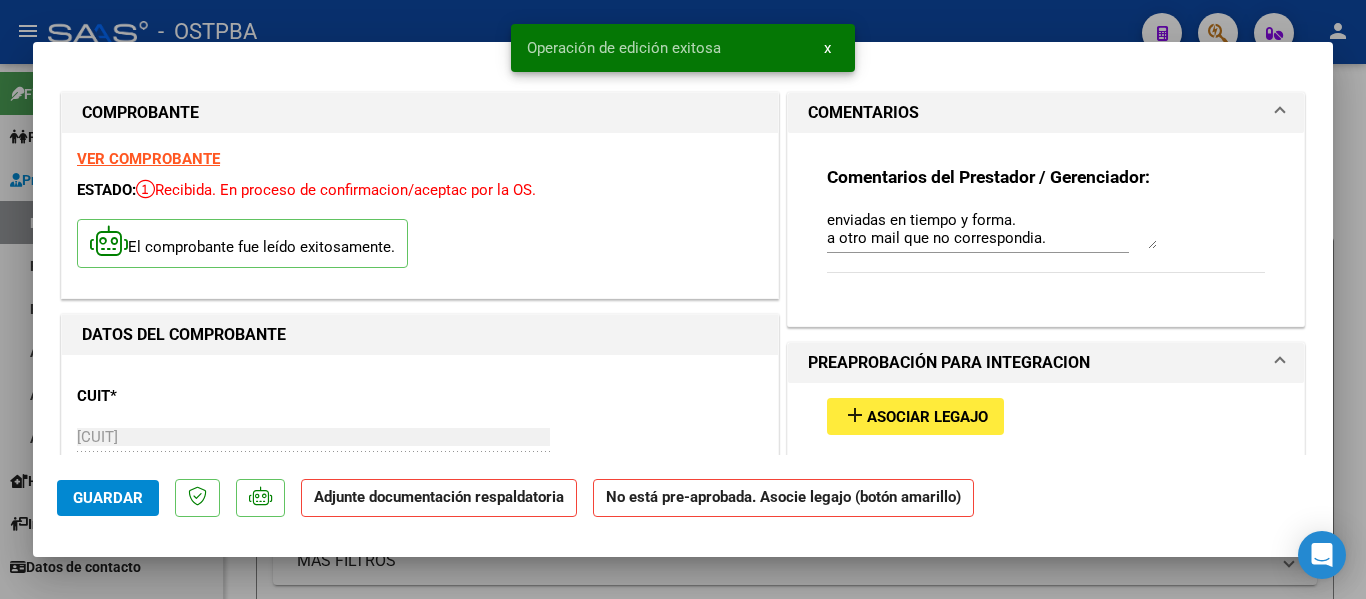 drag, startPoint x: 920, startPoint y: 8, endPoint x: 895, endPoint y: 35, distance: 36.796738 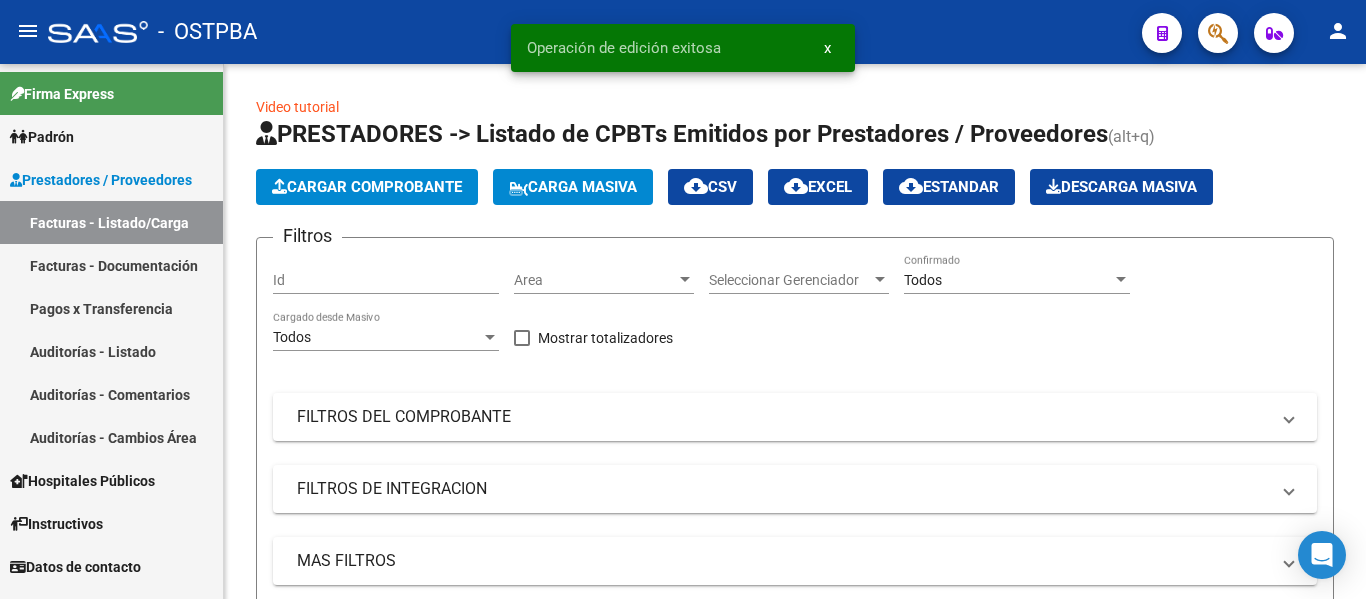 click on "x" at bounding box center [827, 48] 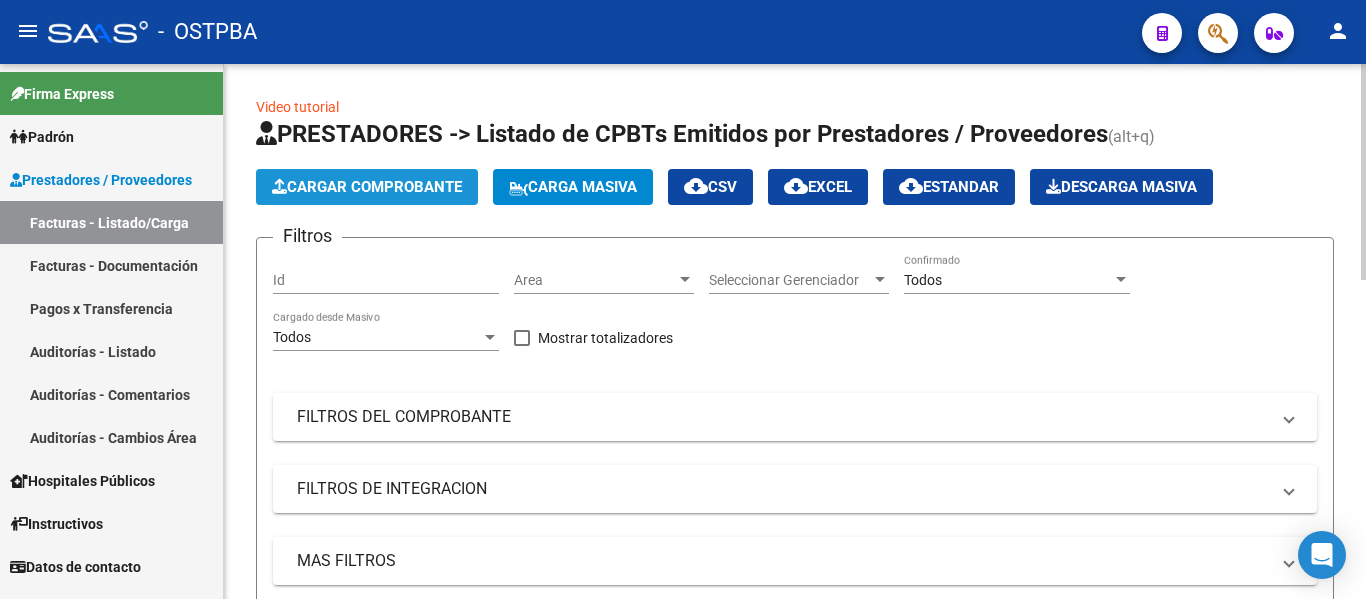 click on "Cargar Comprobante" 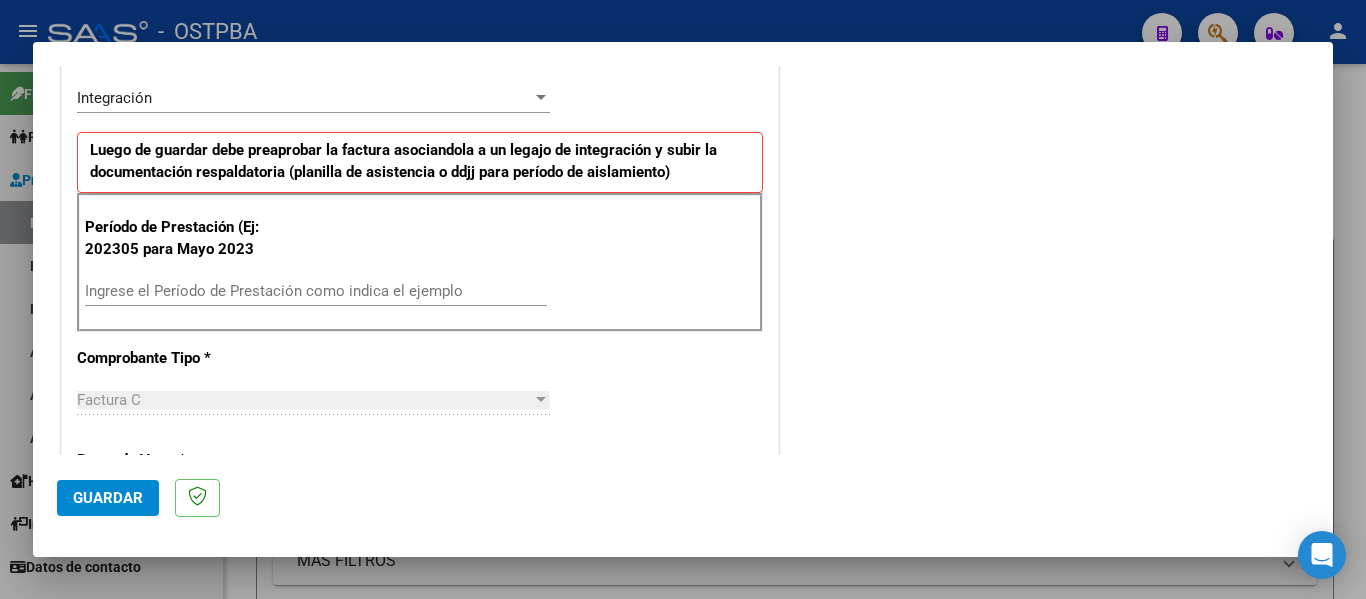 scroll, scrollTop: 500, scrollLeft: 0, axis: vertical 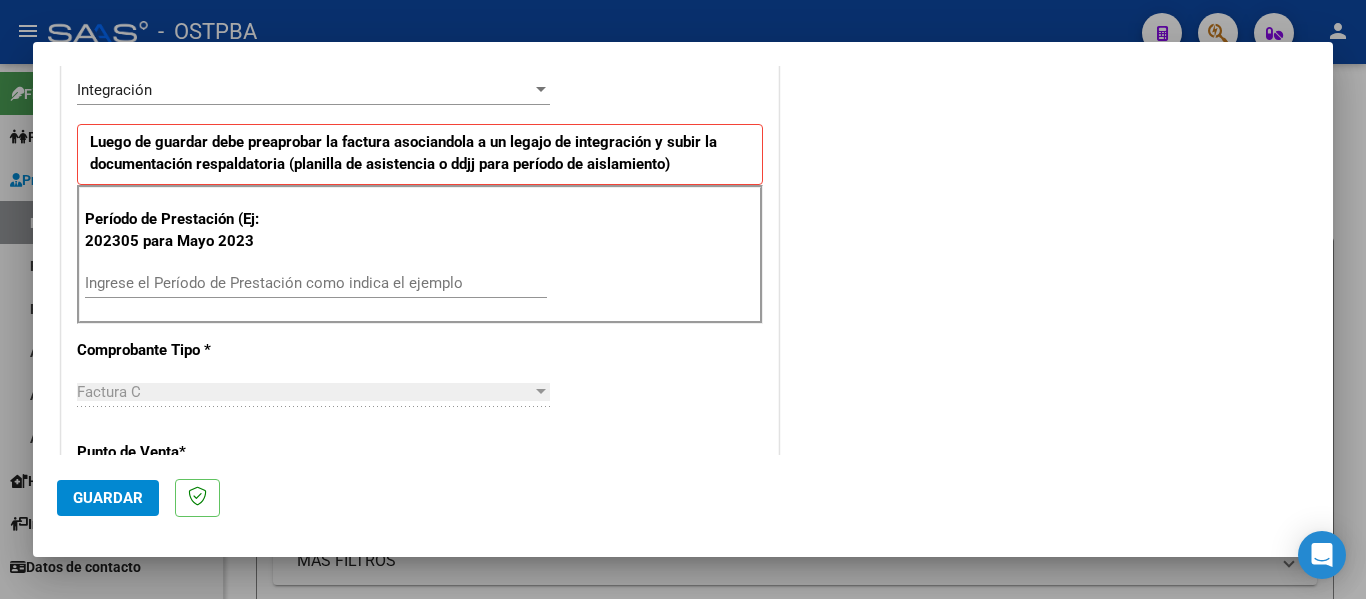 click on "Ingrese el Período de Prestación como indica el ejemplo" at bounding box center (316, 283) 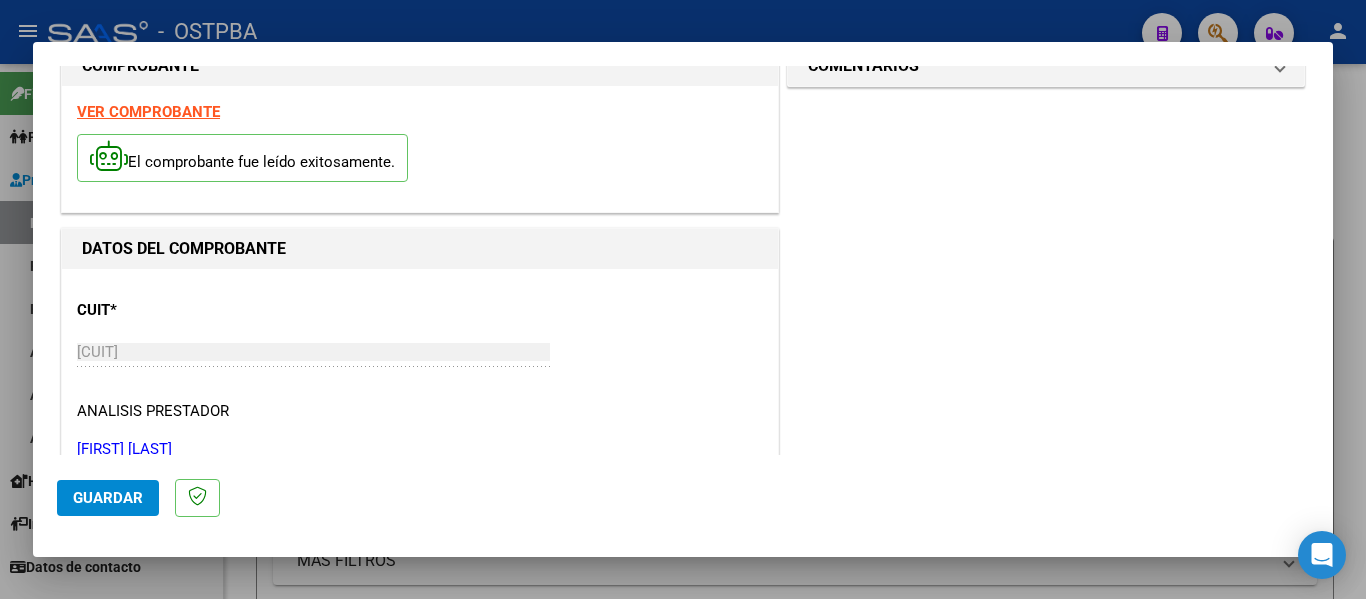 scroll, scrollTop: 0, scrollLeft: 0, axis: both 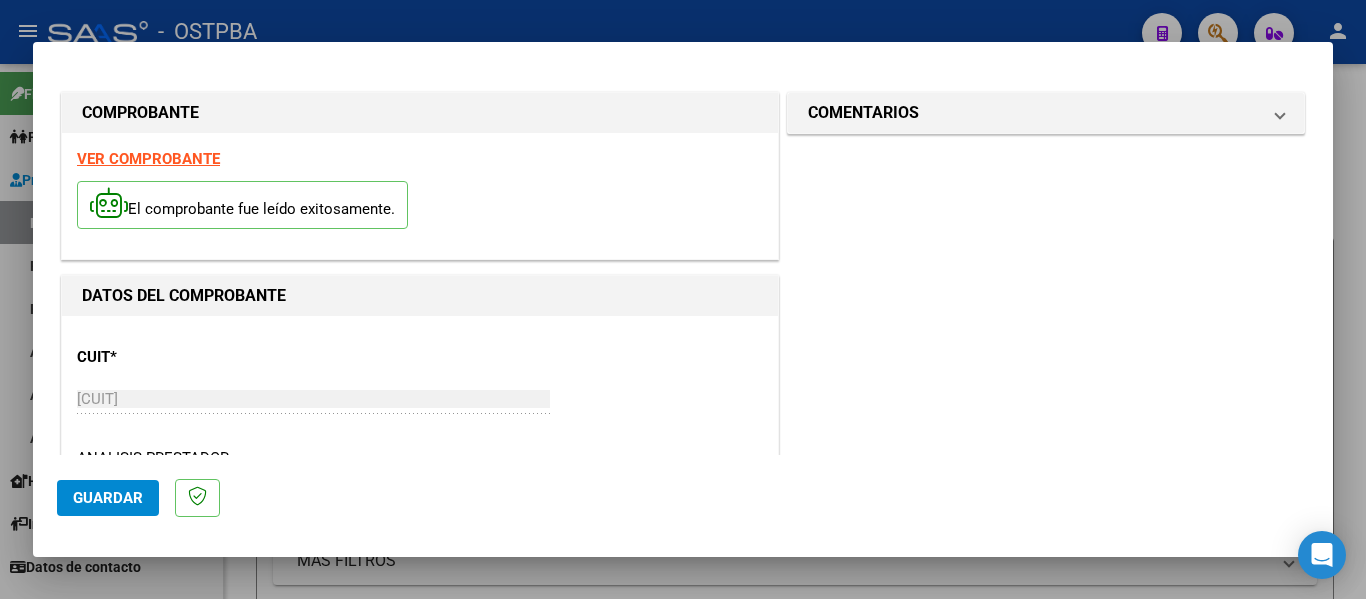 type on "202506" 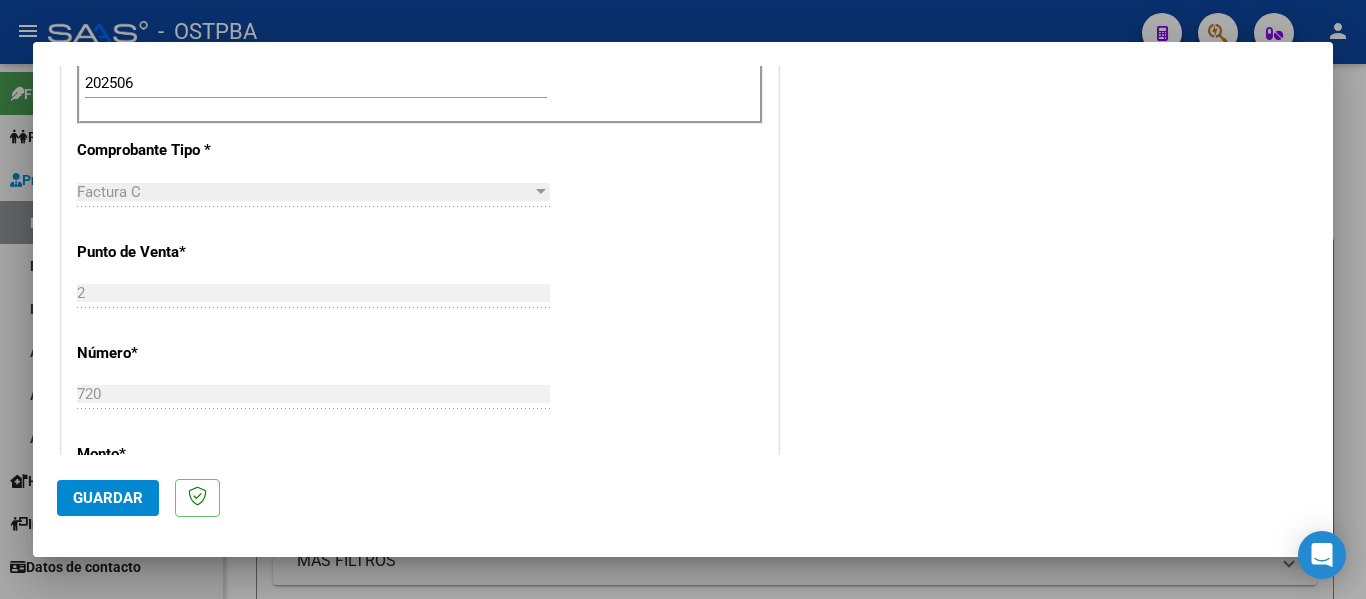 scroll, scrollTop: 1371, scrollLeft: 0, axis: vertical 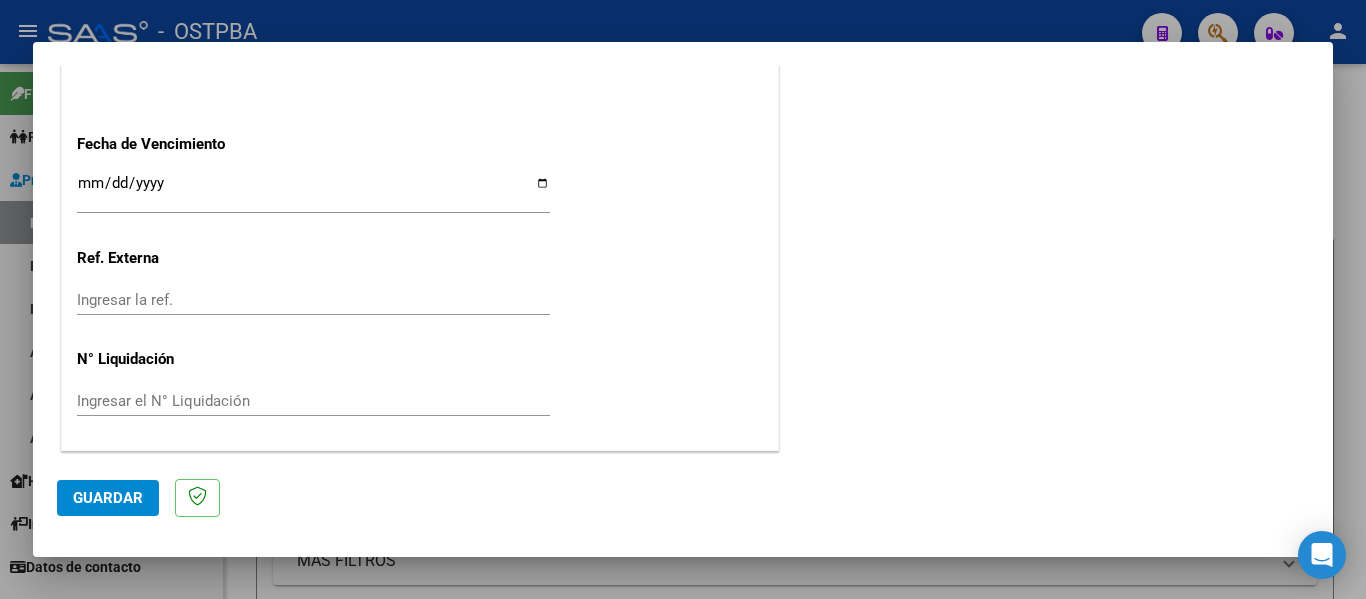click on "Ingresar la fecha" at bounding box center [313, 191] 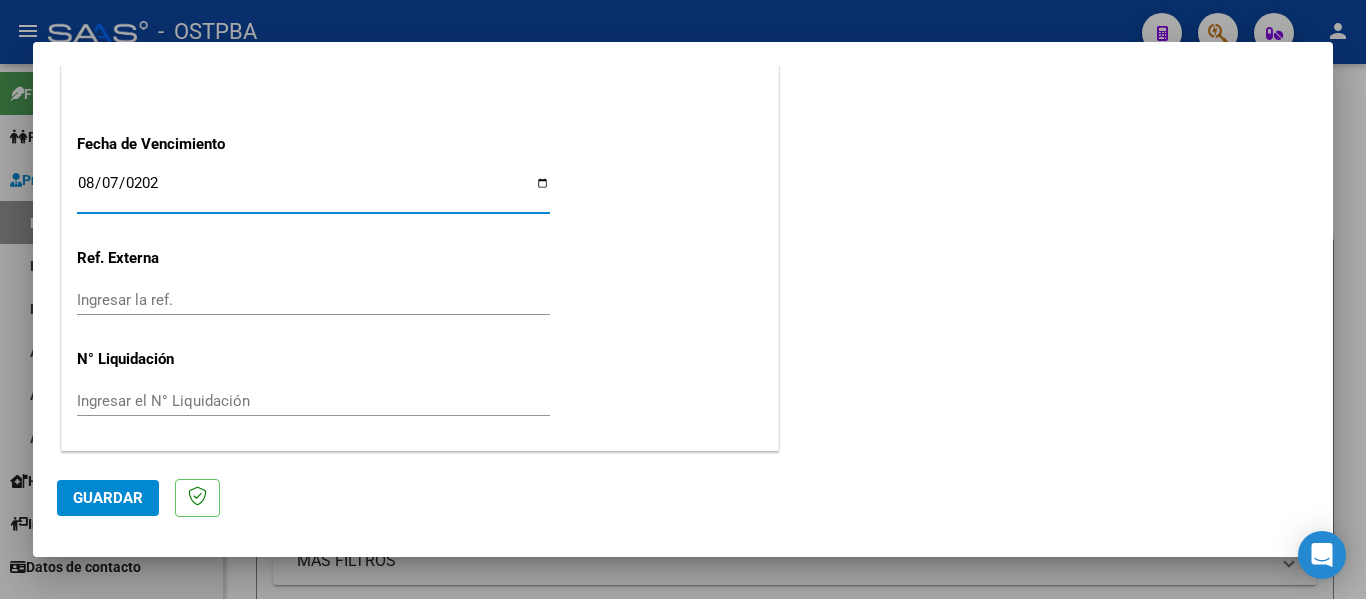 type on "2025-08-07" 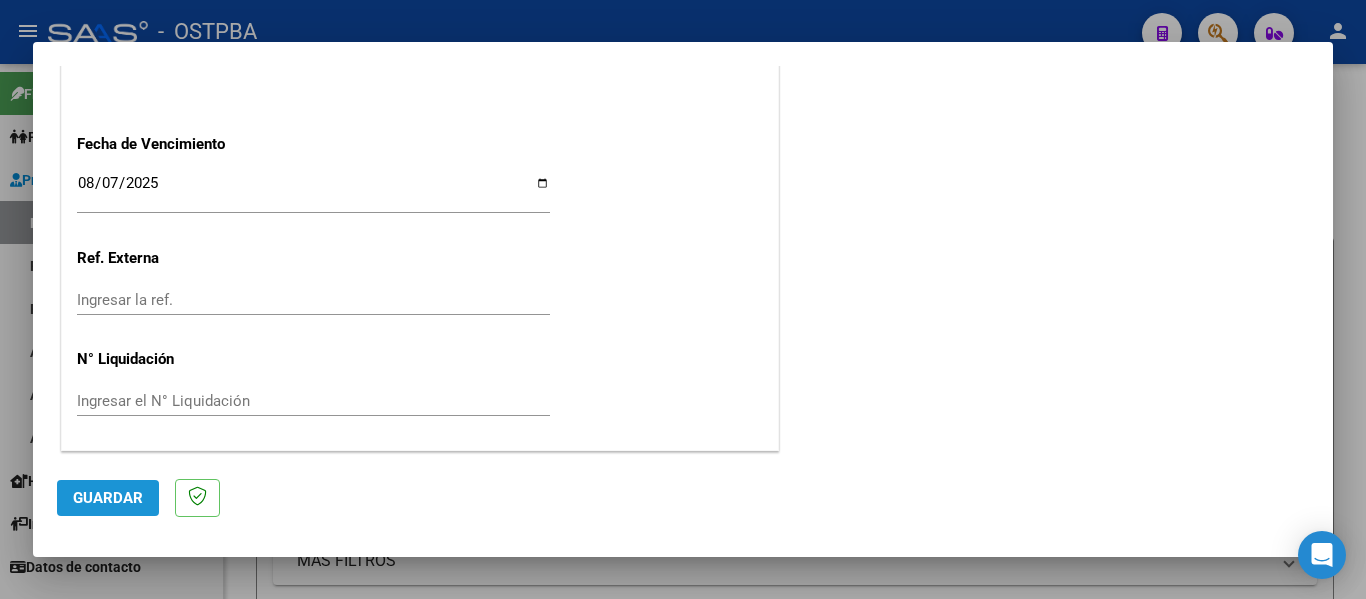 click on "Guardar" 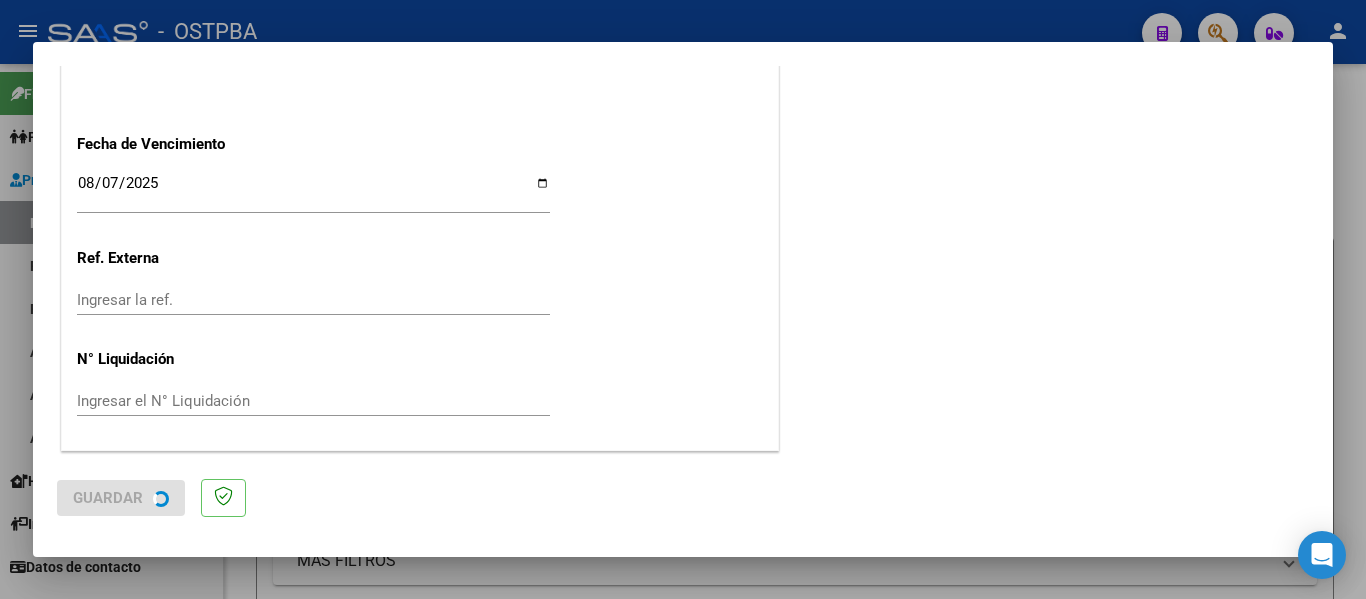 scroll, scrollTop: 0, scrollLeft: 0, axis: both 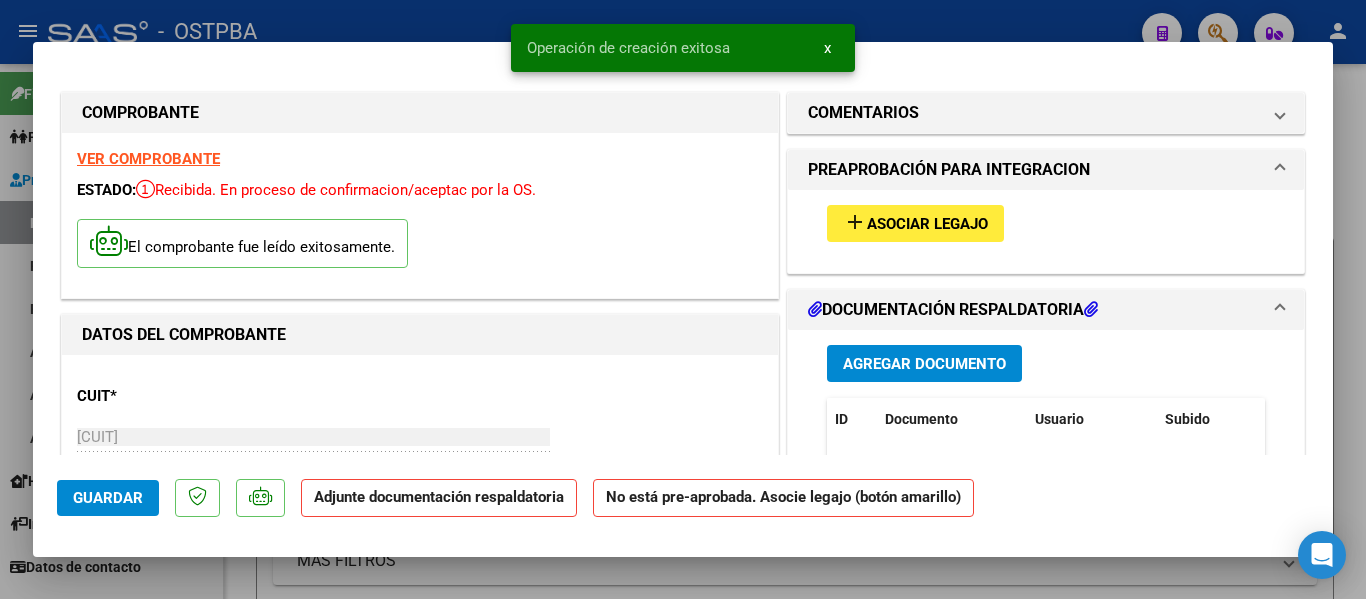 click on "Operación de creación exitosa x" at bounding box center (683, 48) 